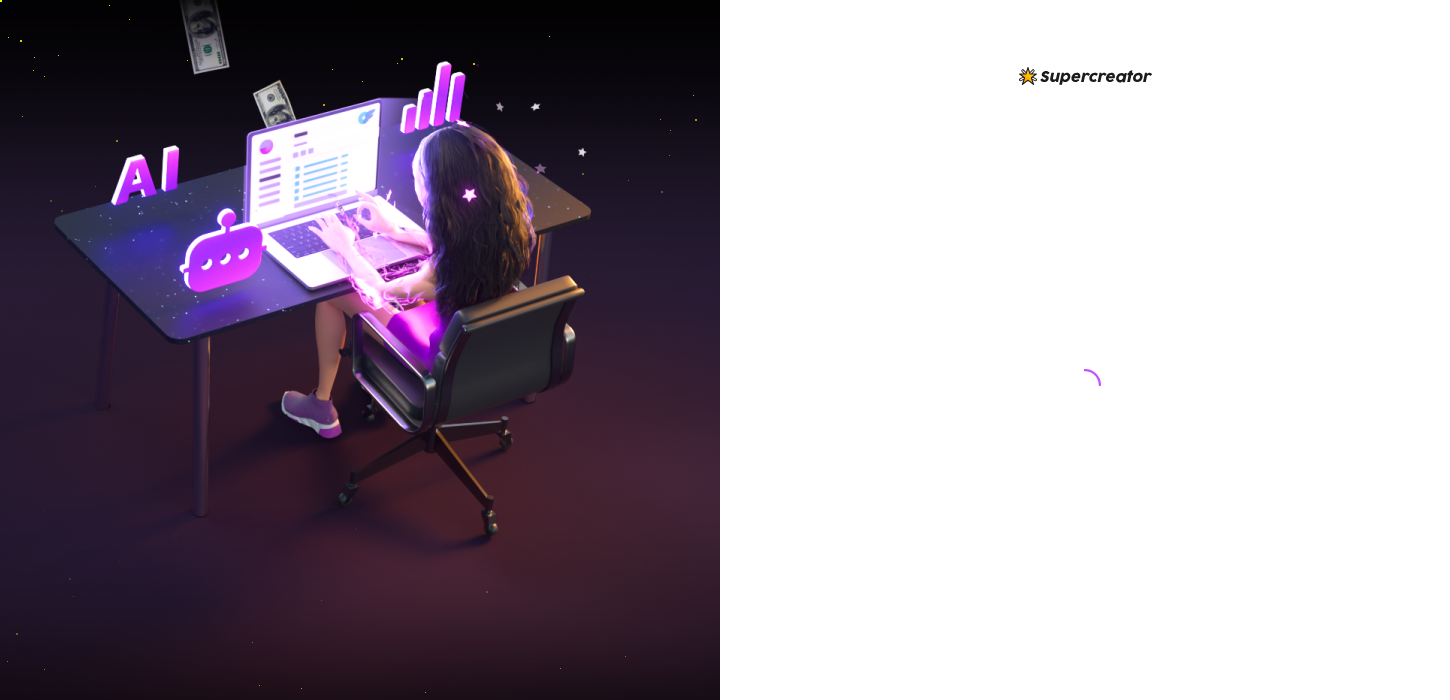 scroll, scrollTop: 0, scrollLeft: 0, axis: both 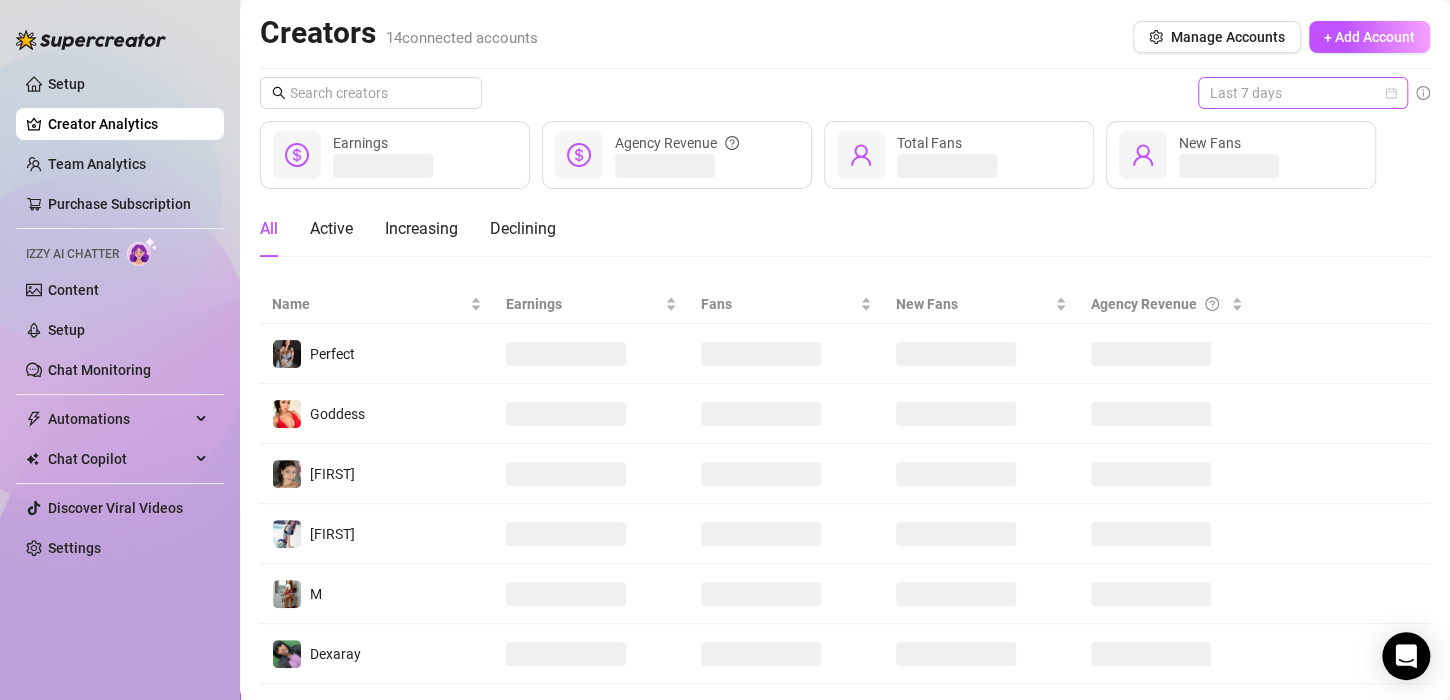 click on "Last 7 days" at bounding box center [1303, 93] 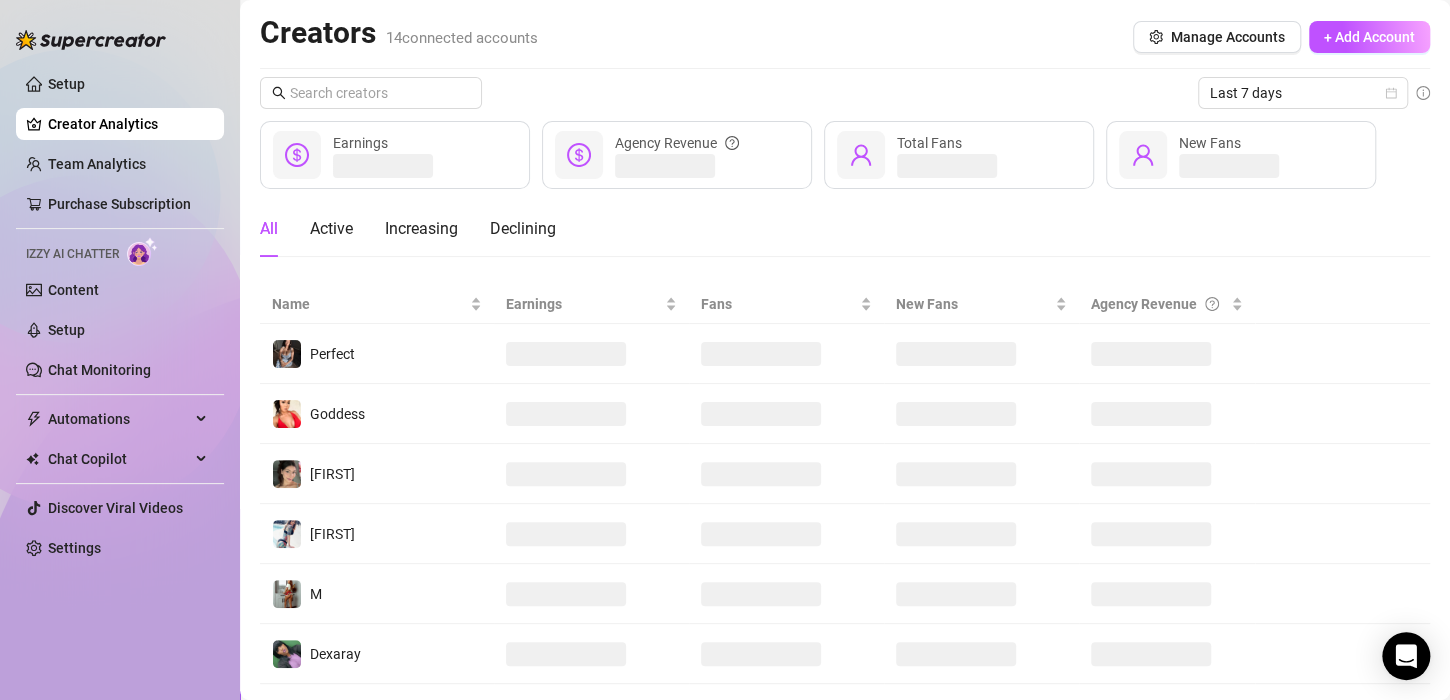 click on "Creators  [NUMBER]  connected accounts Manage Accounts + Add Account Last 7 days Earnings Agency Revenue Total Fans New Fans All Active Increasing Declining Name Earnings Fans New Fans Agency Revenue Perfect Goddess Ariel Charisa M Dexaray Paulette MajoSb Senpai Ani 1 2" at bounding box center [845, 497] 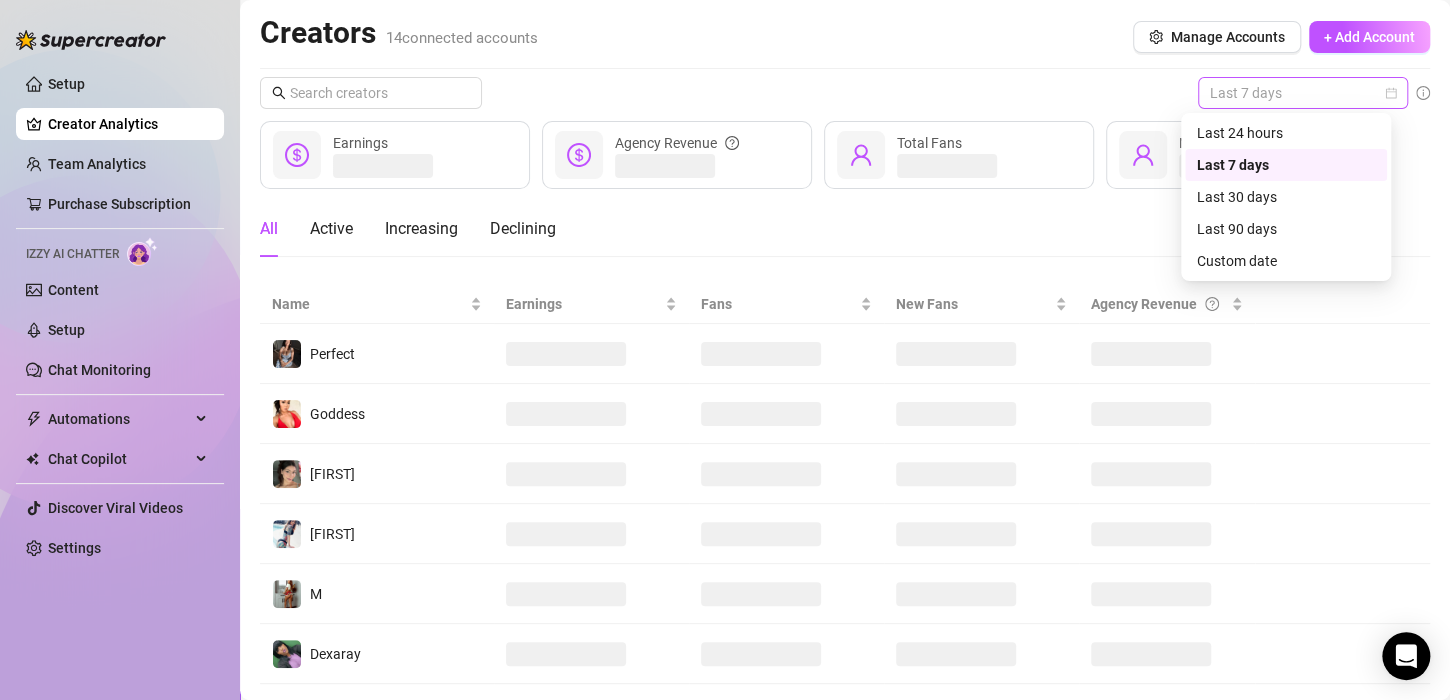 click on "Last 7 days" at bounding box center [1303, 93] 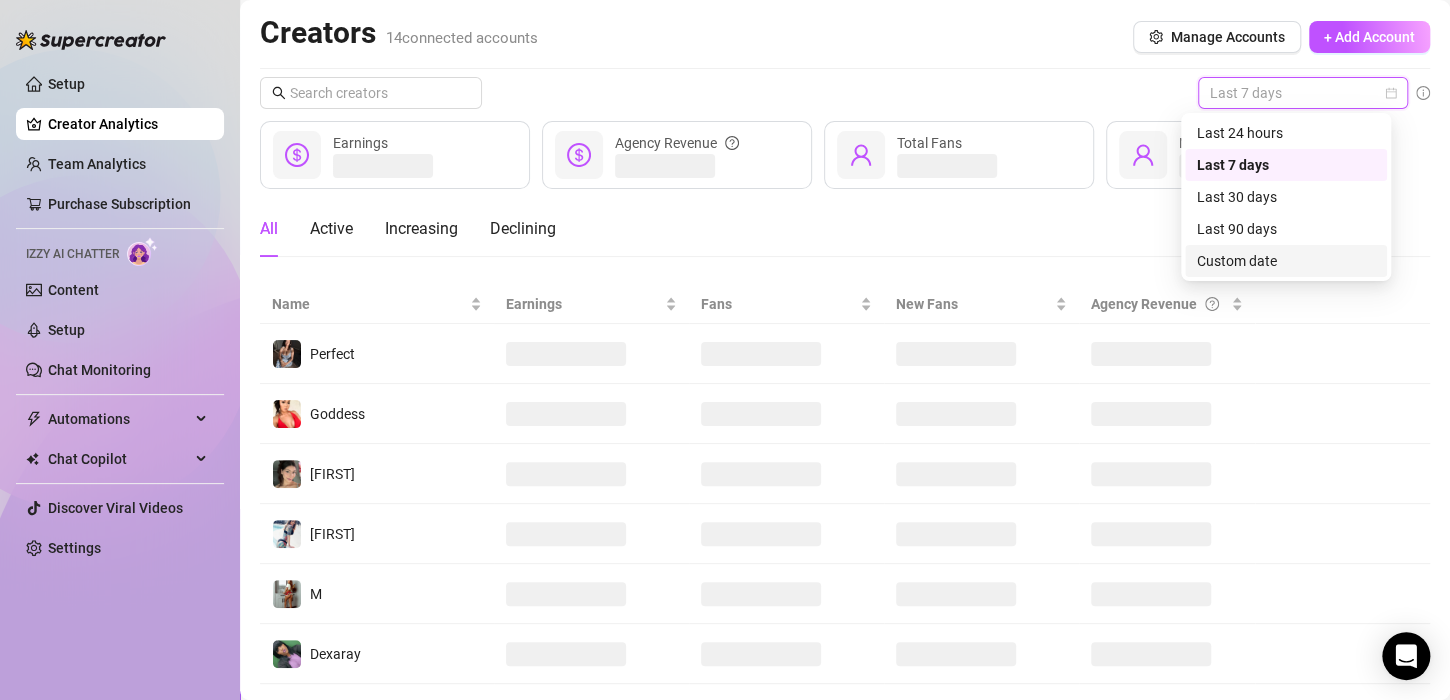 click on "Custom date" at bounding box center (1286, 261) 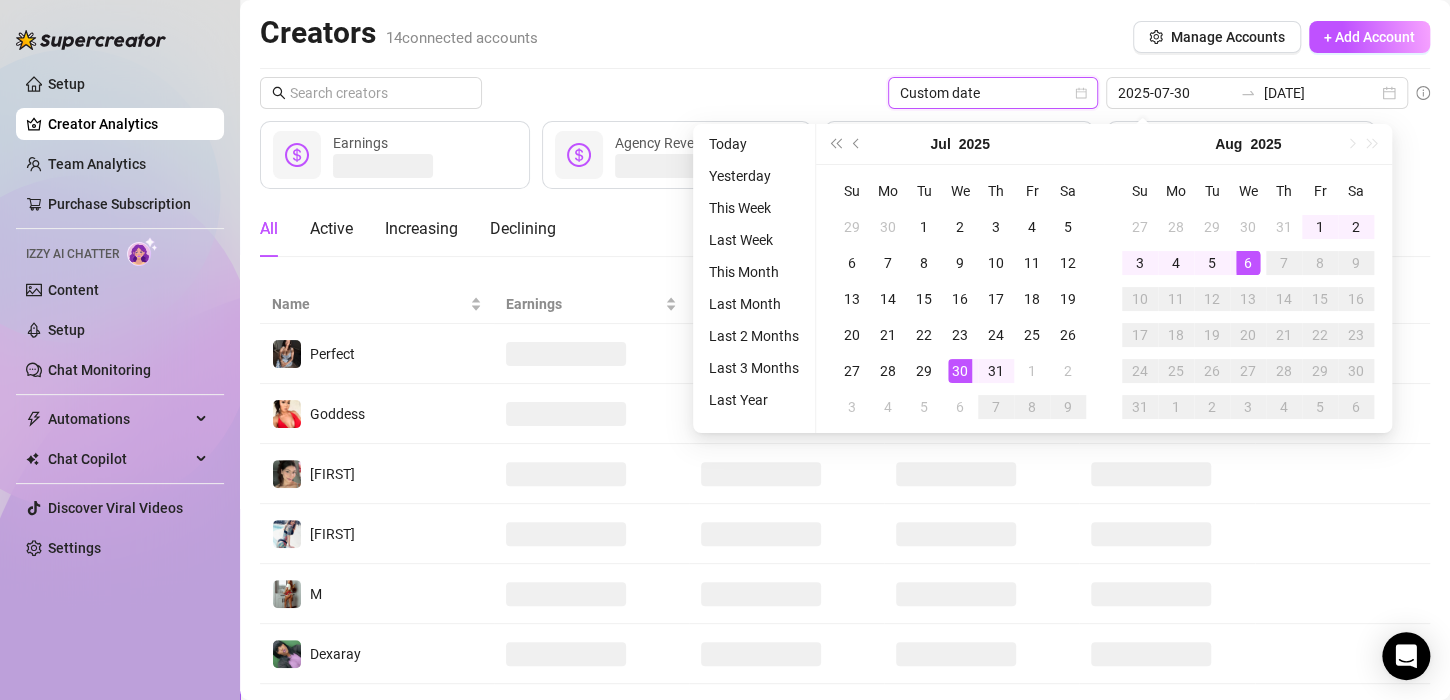type on "[DATE]" 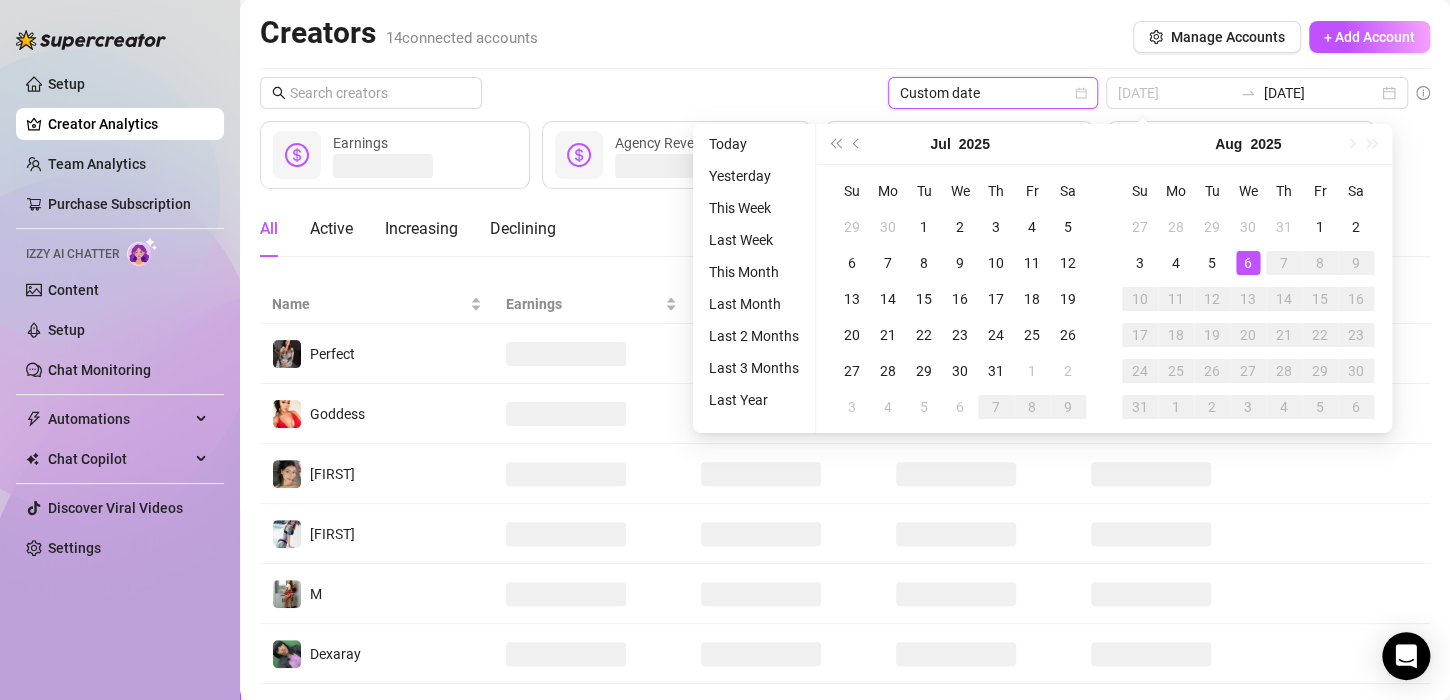 click on "6" at bounding box center [1248, 263] 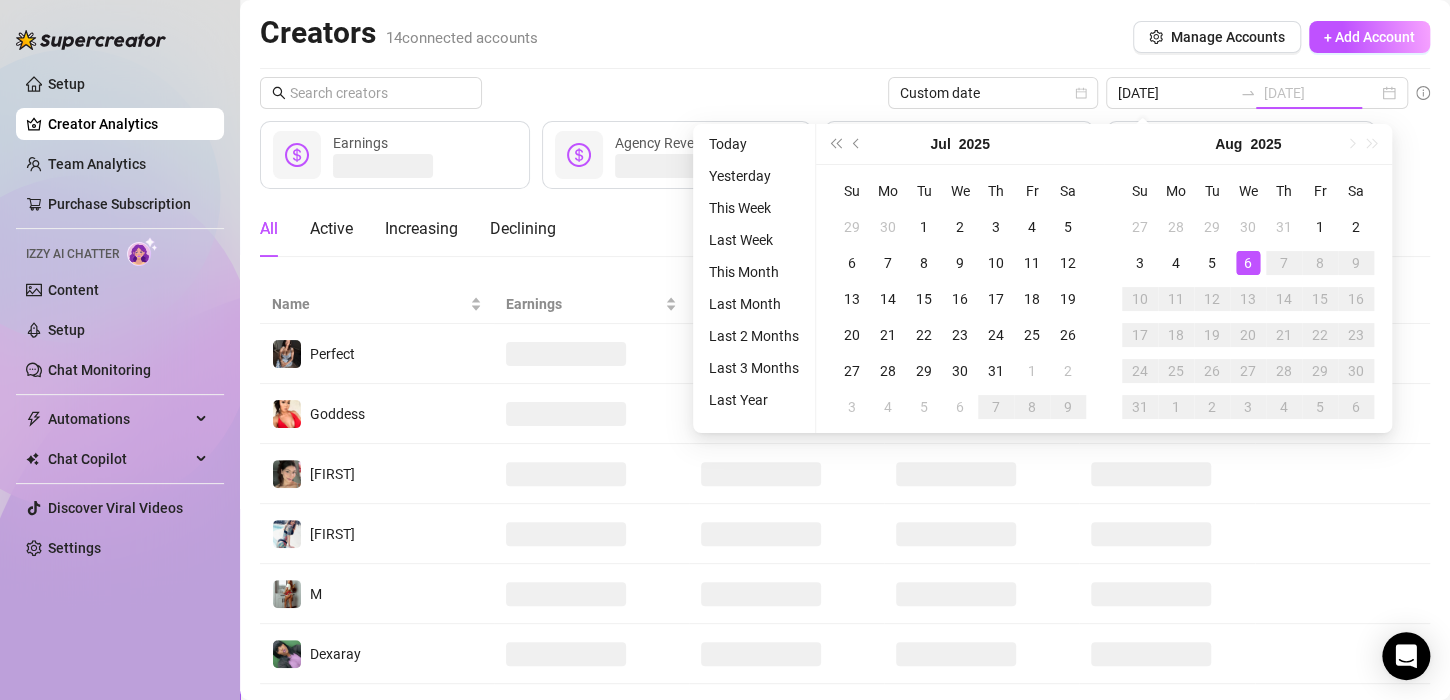 click on "6" at bounding box center (1248, 263) 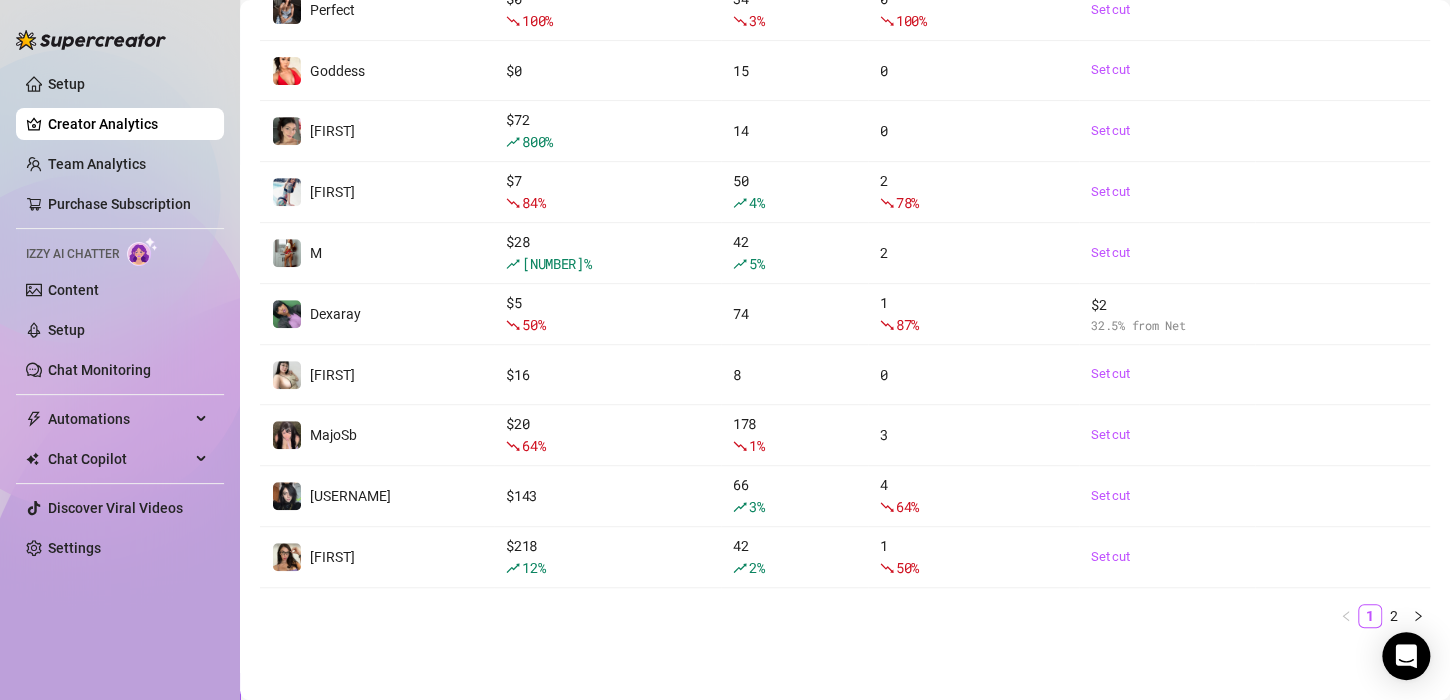 scroll, scrollTop: 346, scrollLeft: 0, axis: vertical 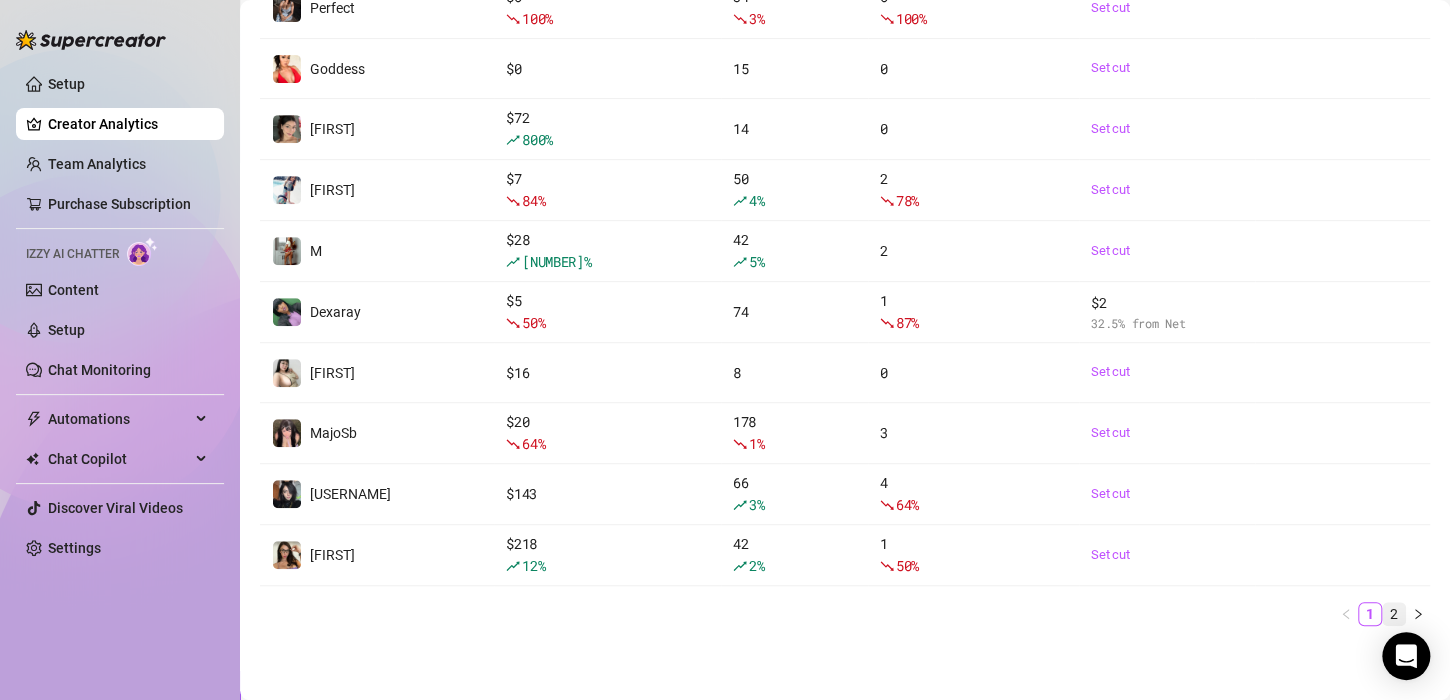 click on "2" at bounding box center [1394, 614] 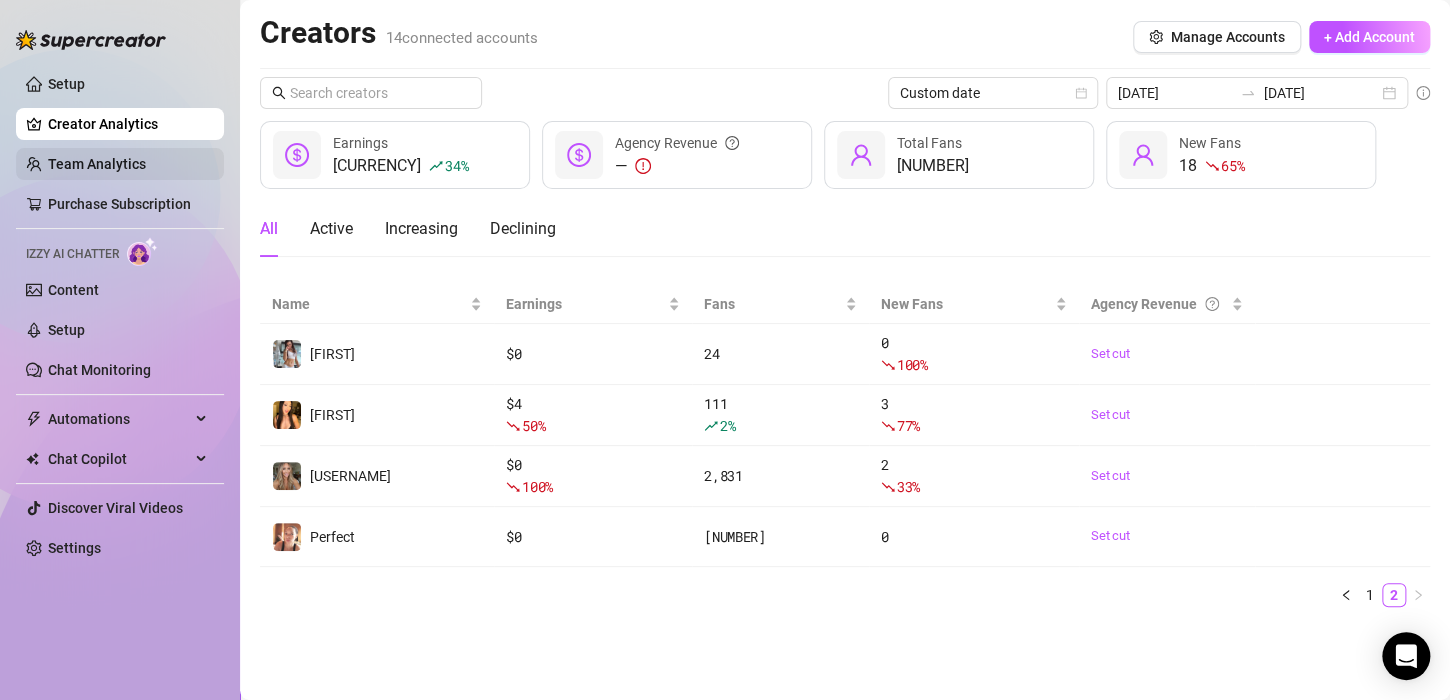 click on "Team Analytics" at bounding box center [97, 164] 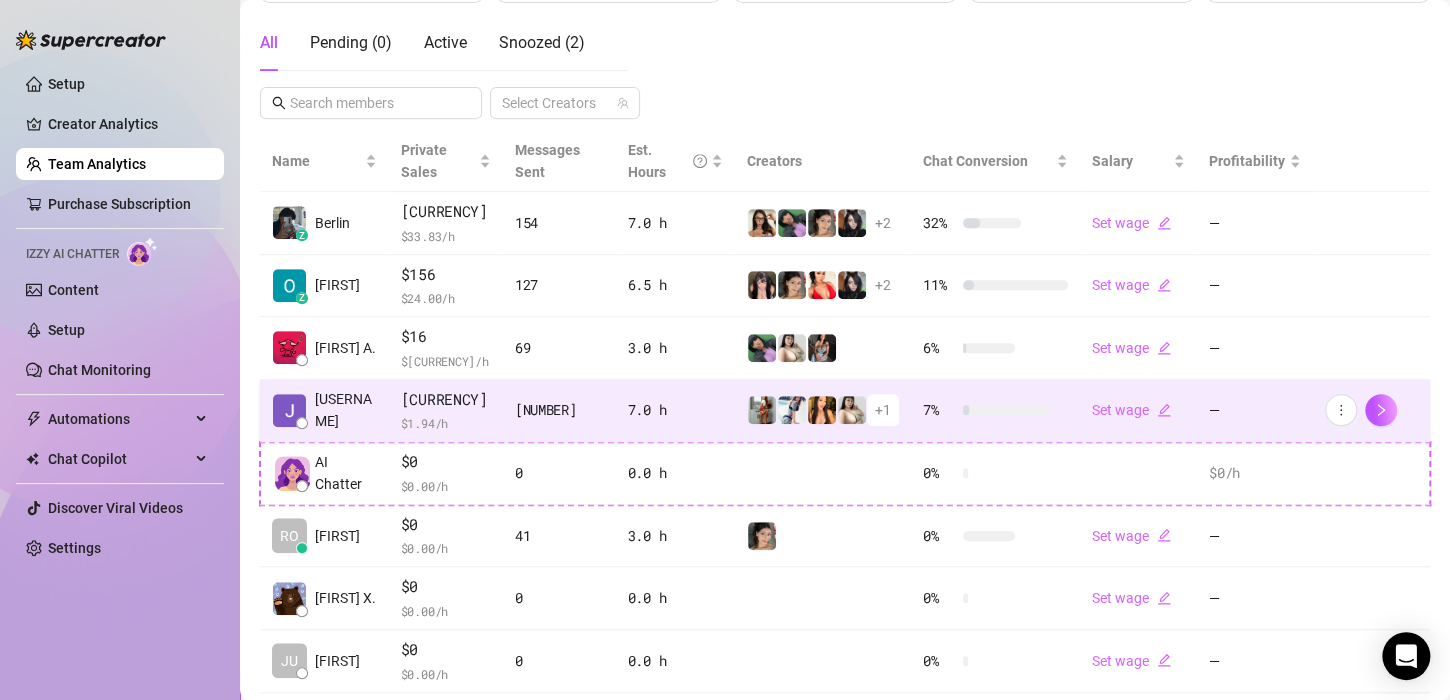 scroll, scrollTop: 396, scrollLeft: 0, axis: vertical 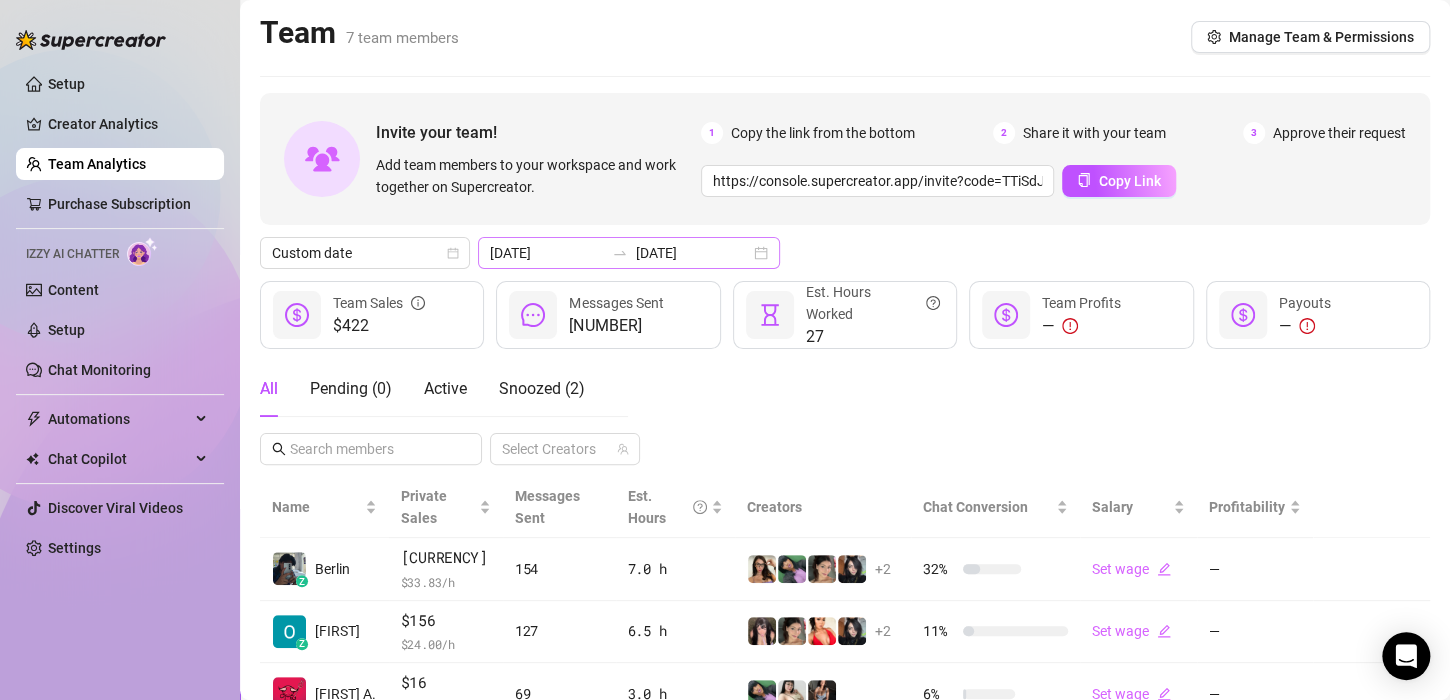 click 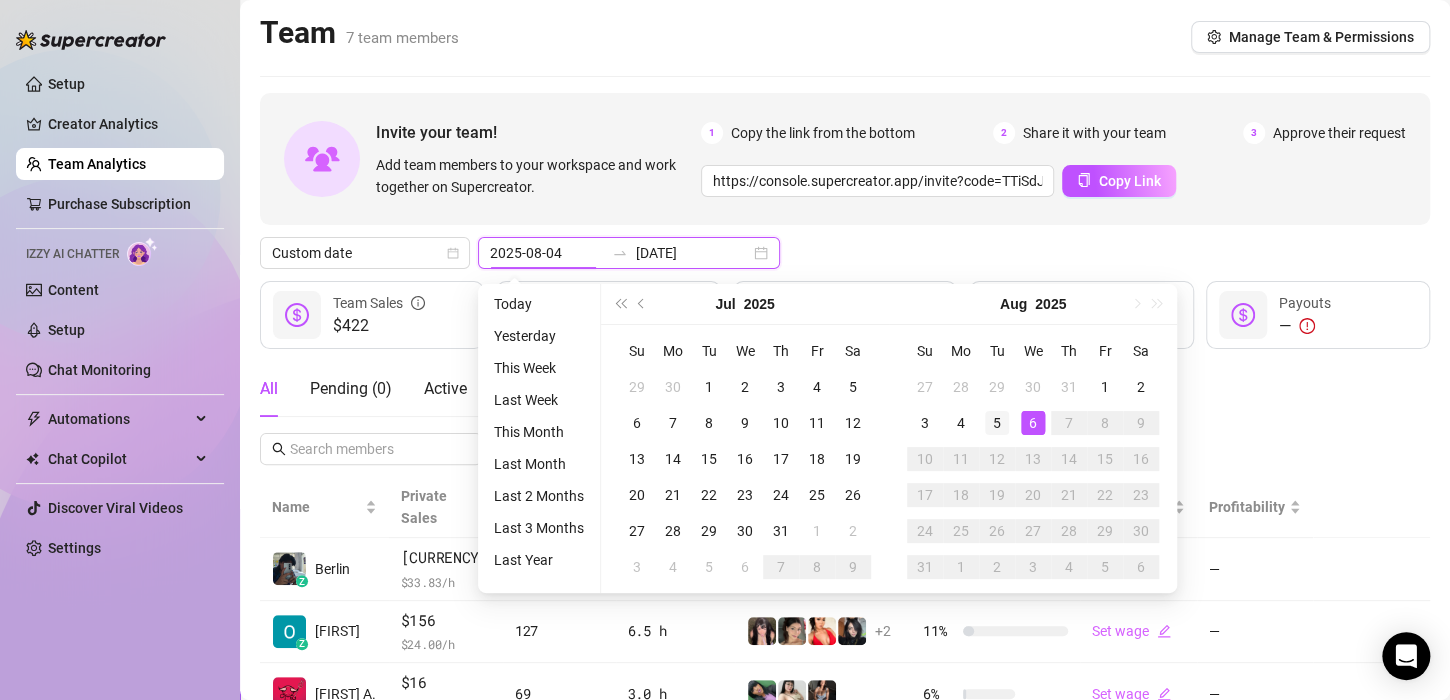 type on "2025-08-05" 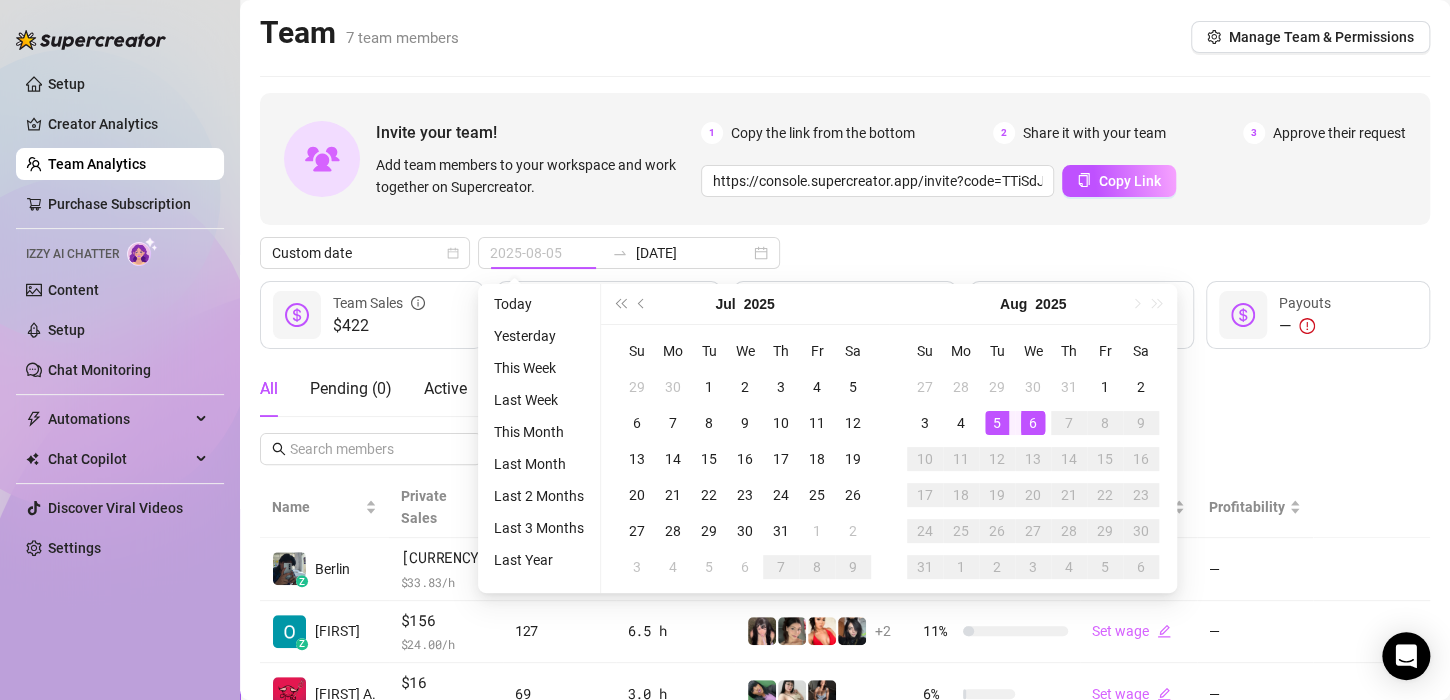 click on "5" at bounding box center (997, 423) 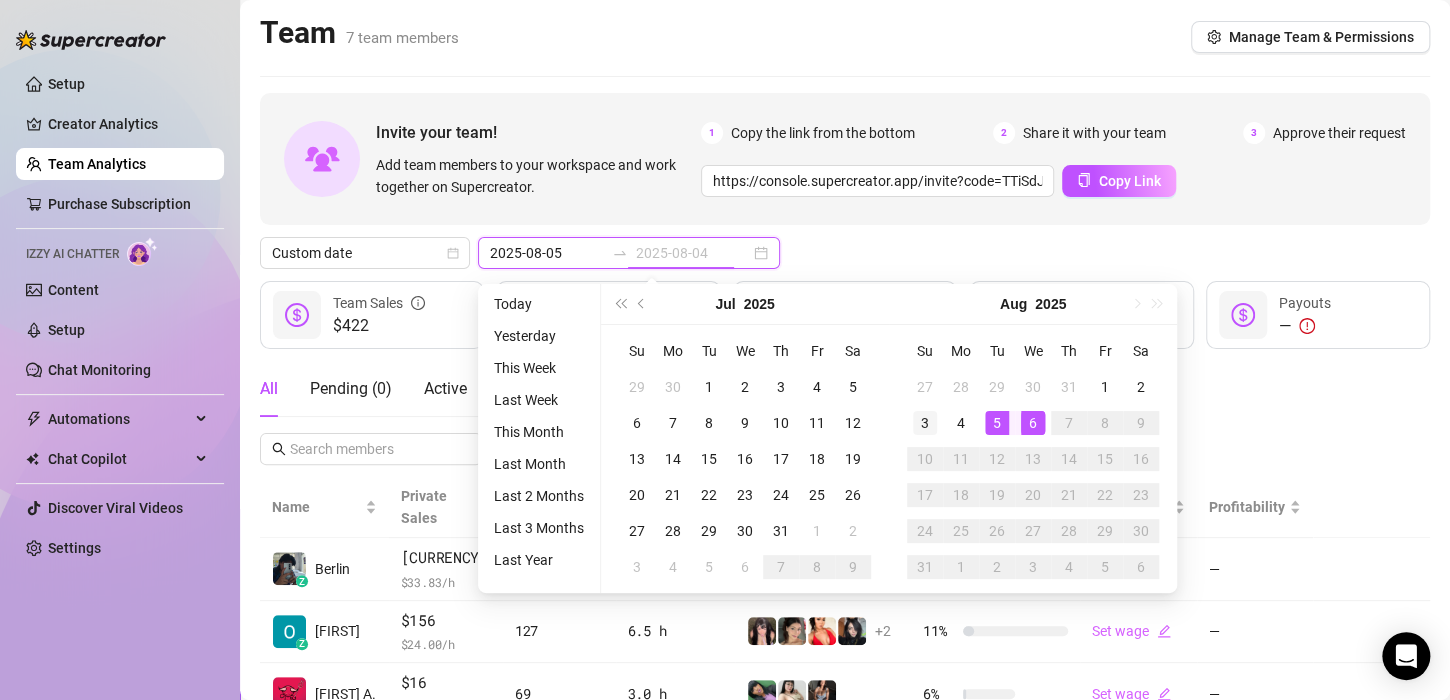 type on "2025-08-03" 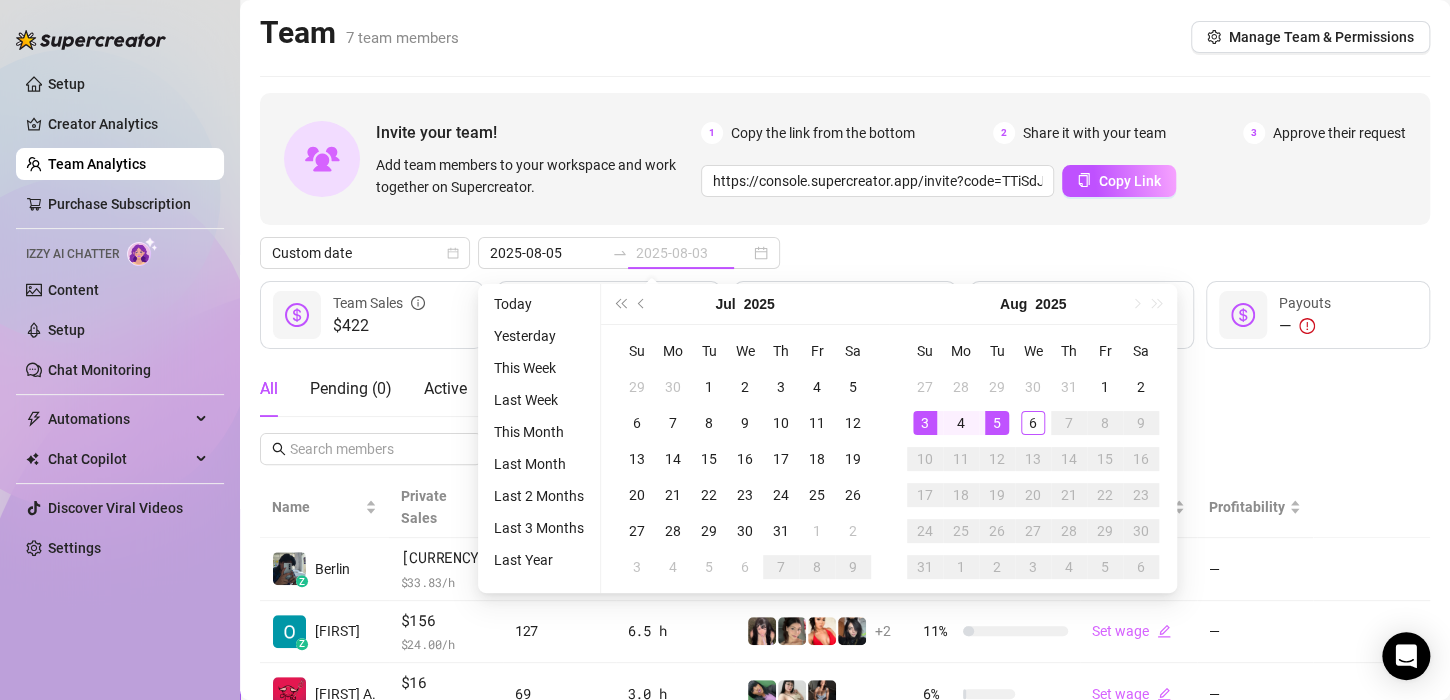 click on "3" at bounding box center (925, 423) 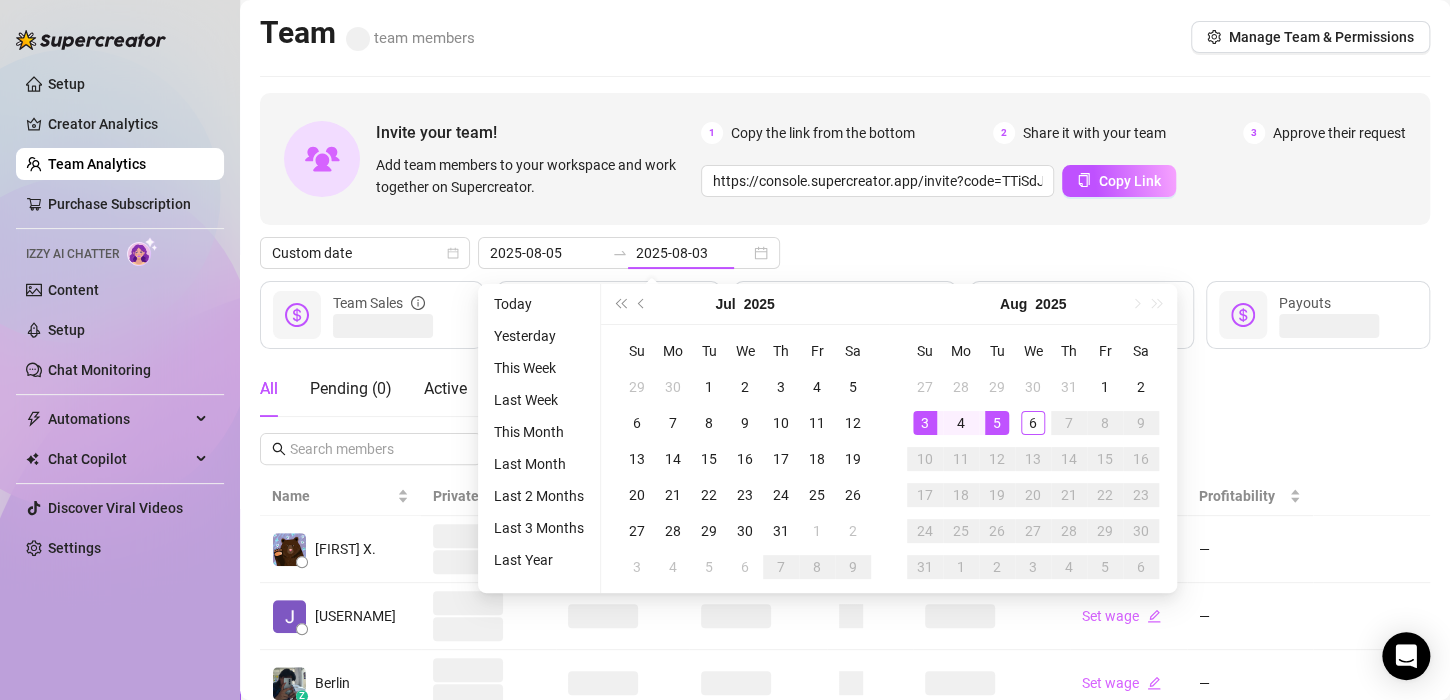 type on "2025-08-03" 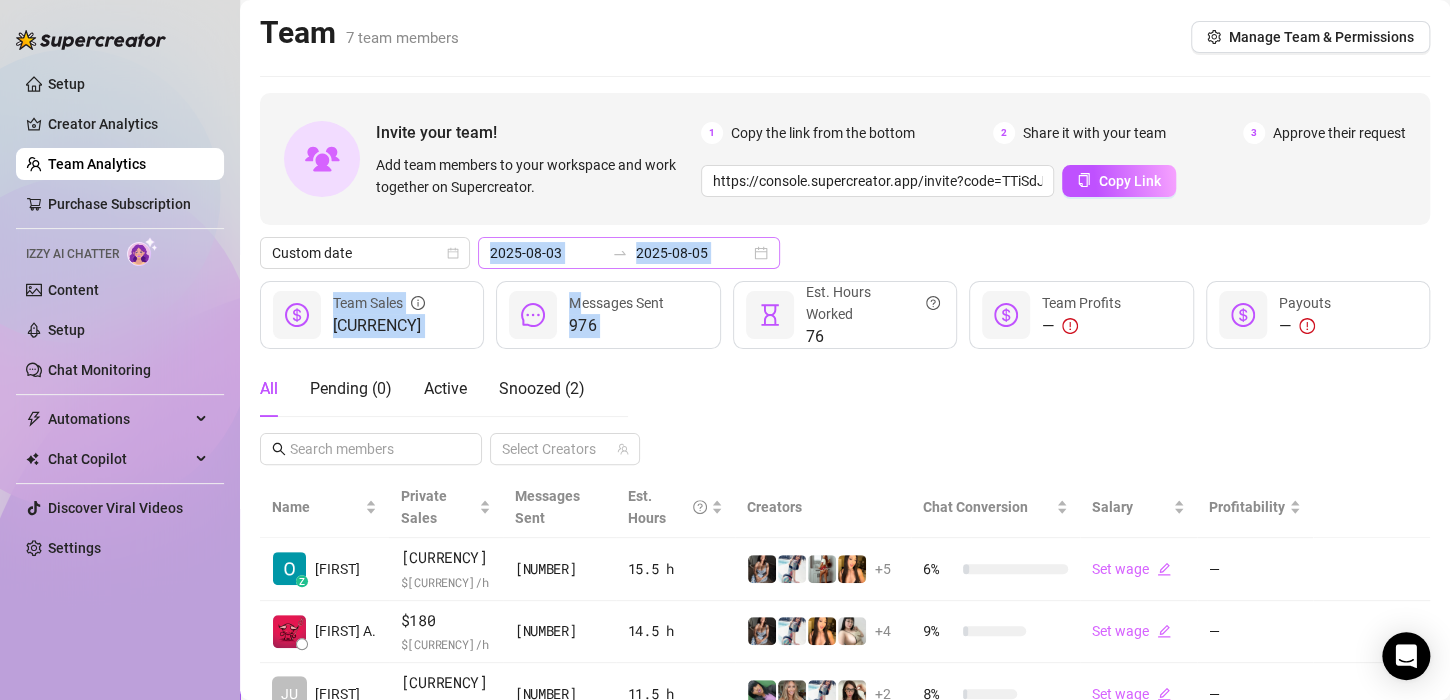 drag, startPoint x: 575, startPoint y: 277, endPoint x: 587, endPoint y: 255, distance: 25.059929 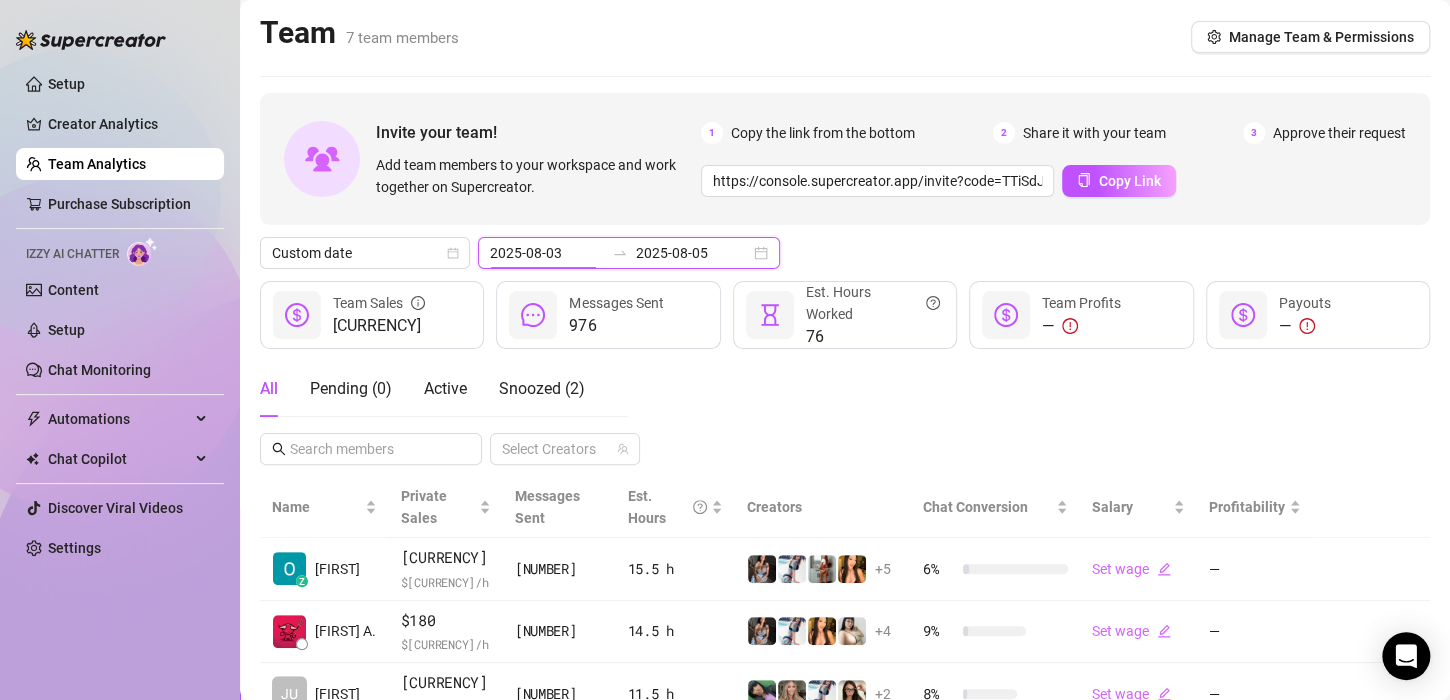 click on "2025-08-03" at bounding box center (547, 253) 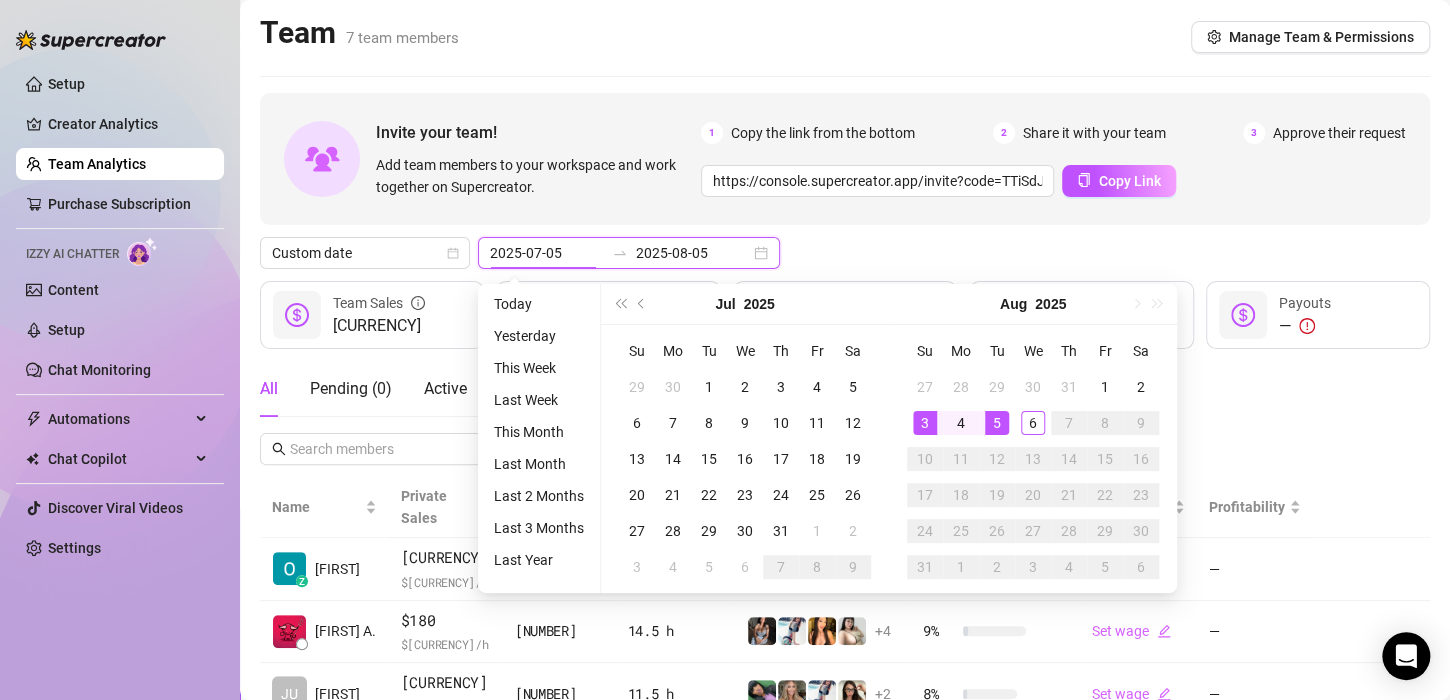 type on "2025-08-03" 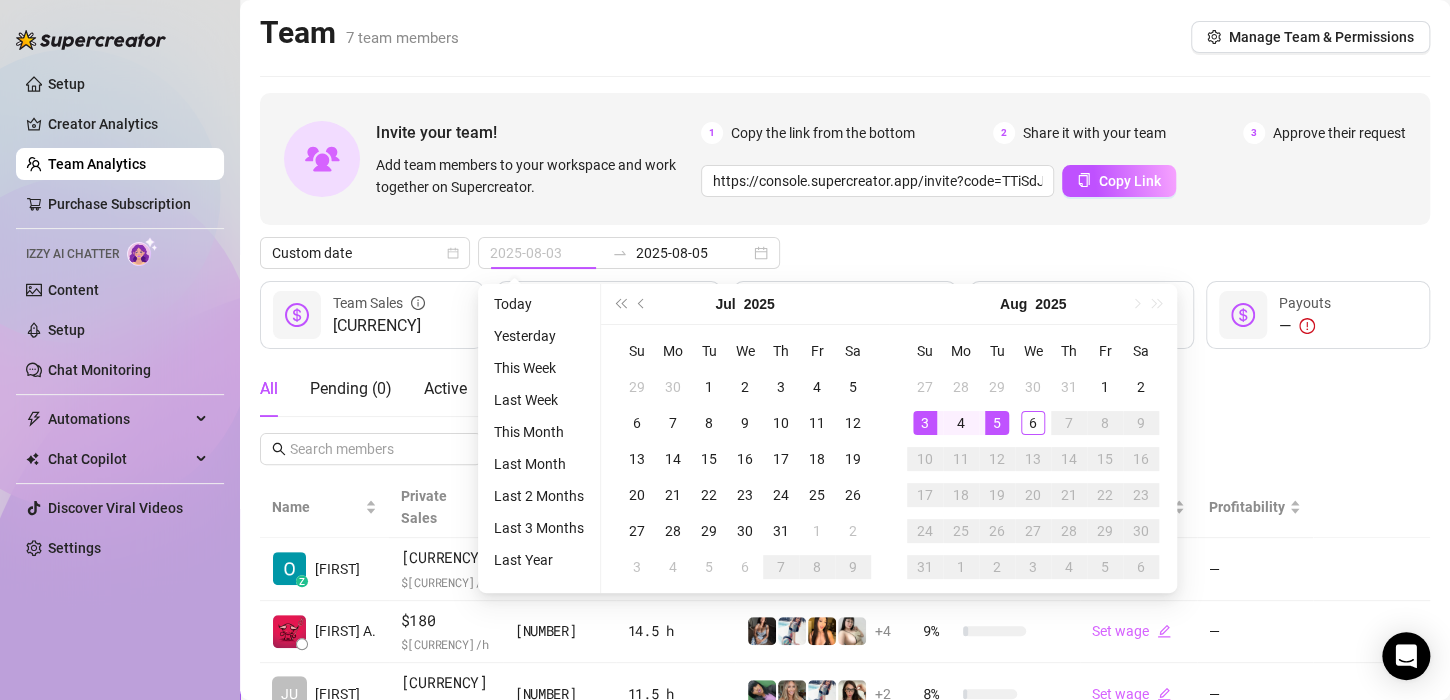 click on "3" at bounding box center (925, 423) 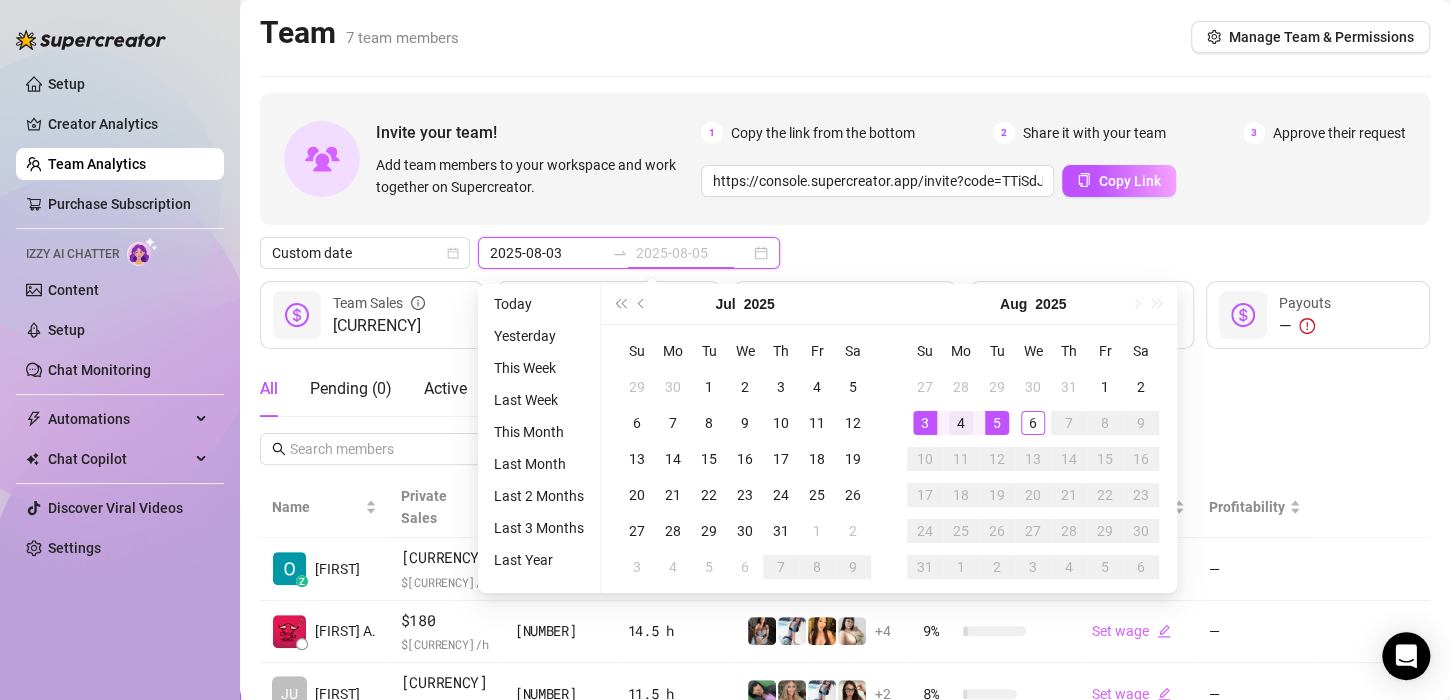 type on "2025-08-04" 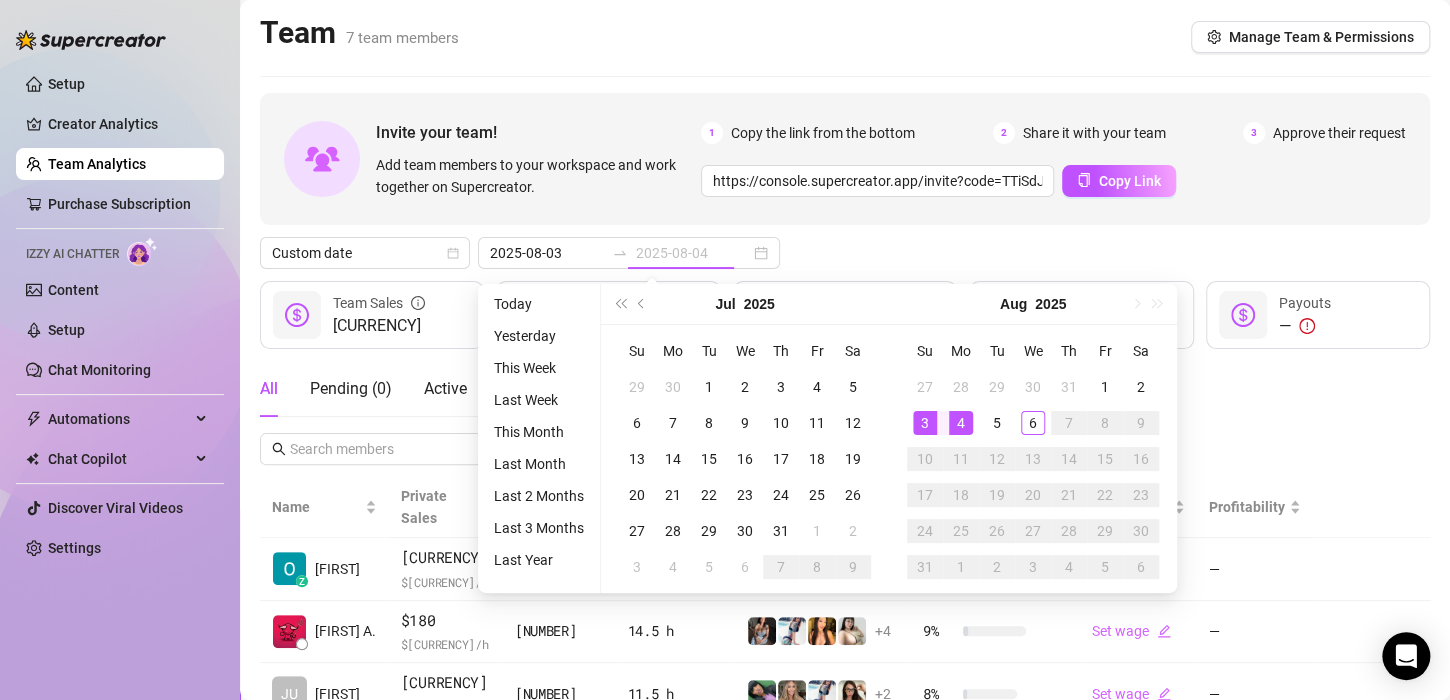 click on "4" at bounding box center [961, 423] 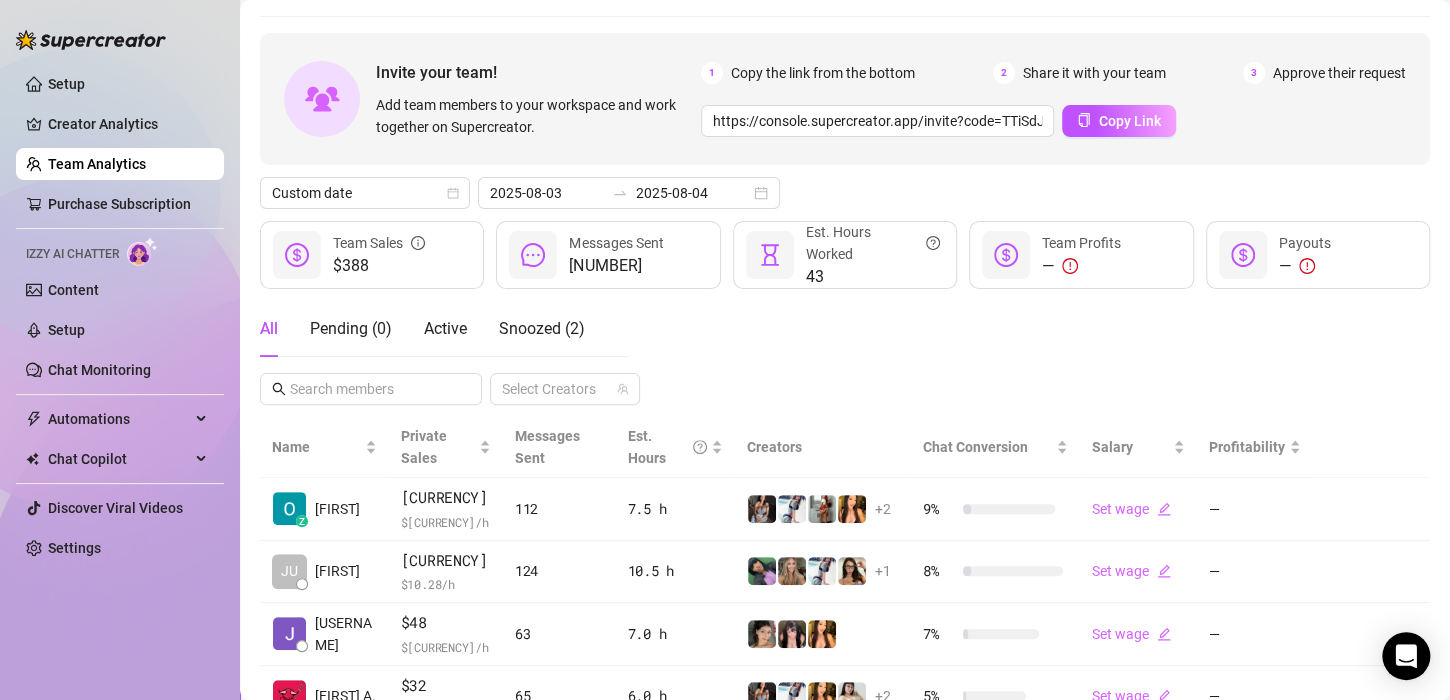 scroll, scrollTop: 22, scrollLeft: 0, axis: vertical 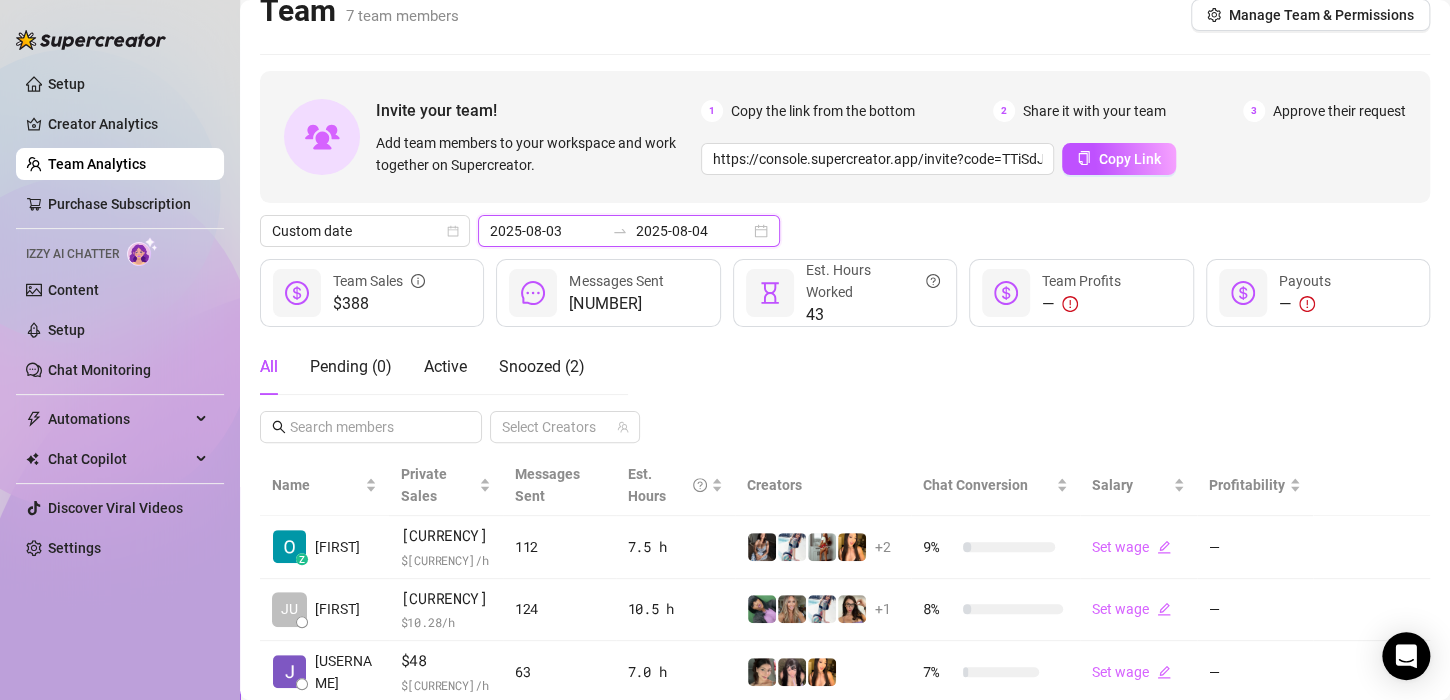 click on "2025-08-03" at bounding box center [547, 231] 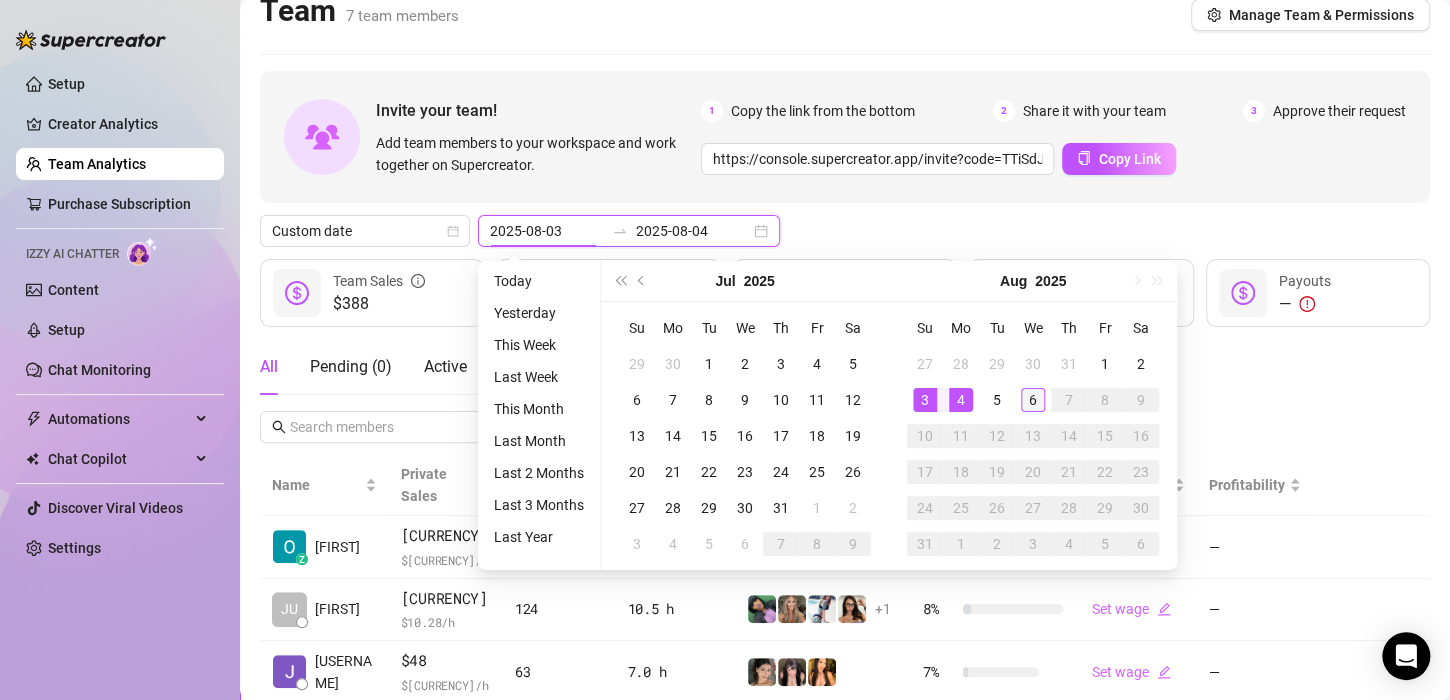 type on "[DATE]" 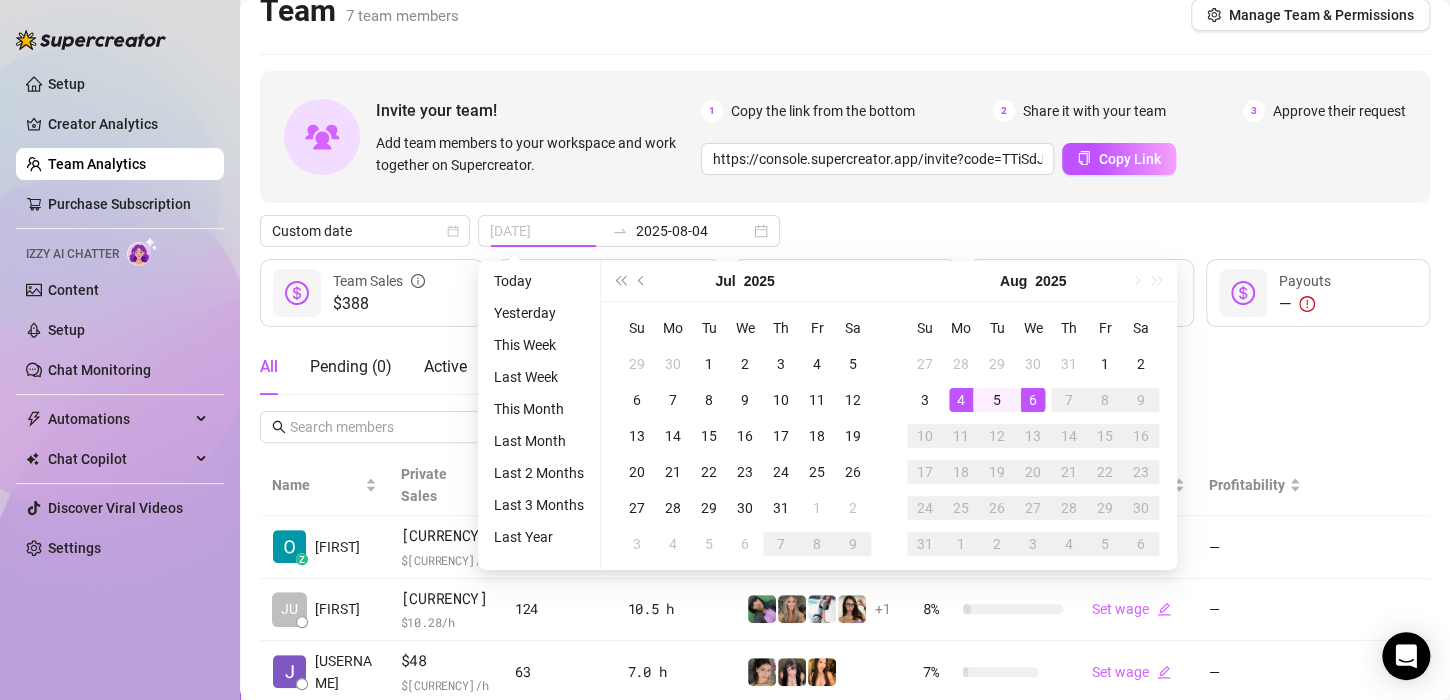 click on "6" at bounding box center [1033, 400] 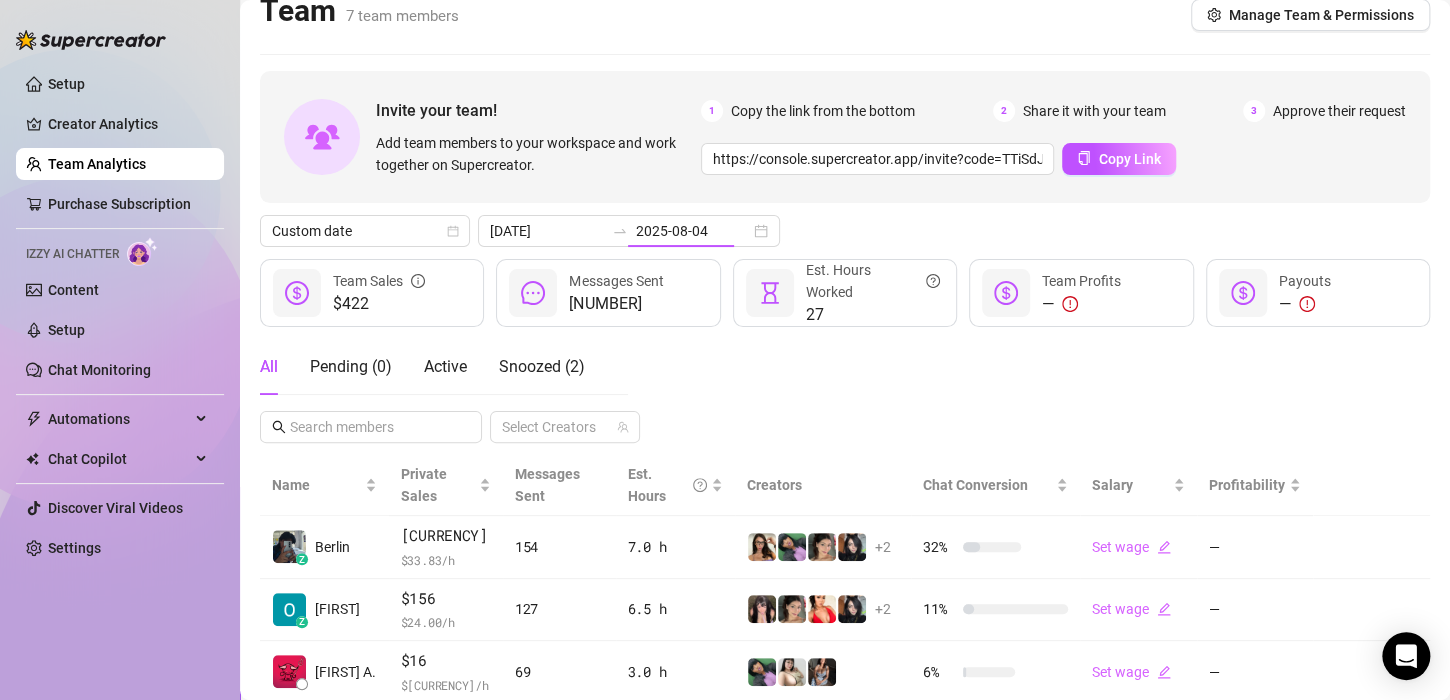 type on "[DATE]" 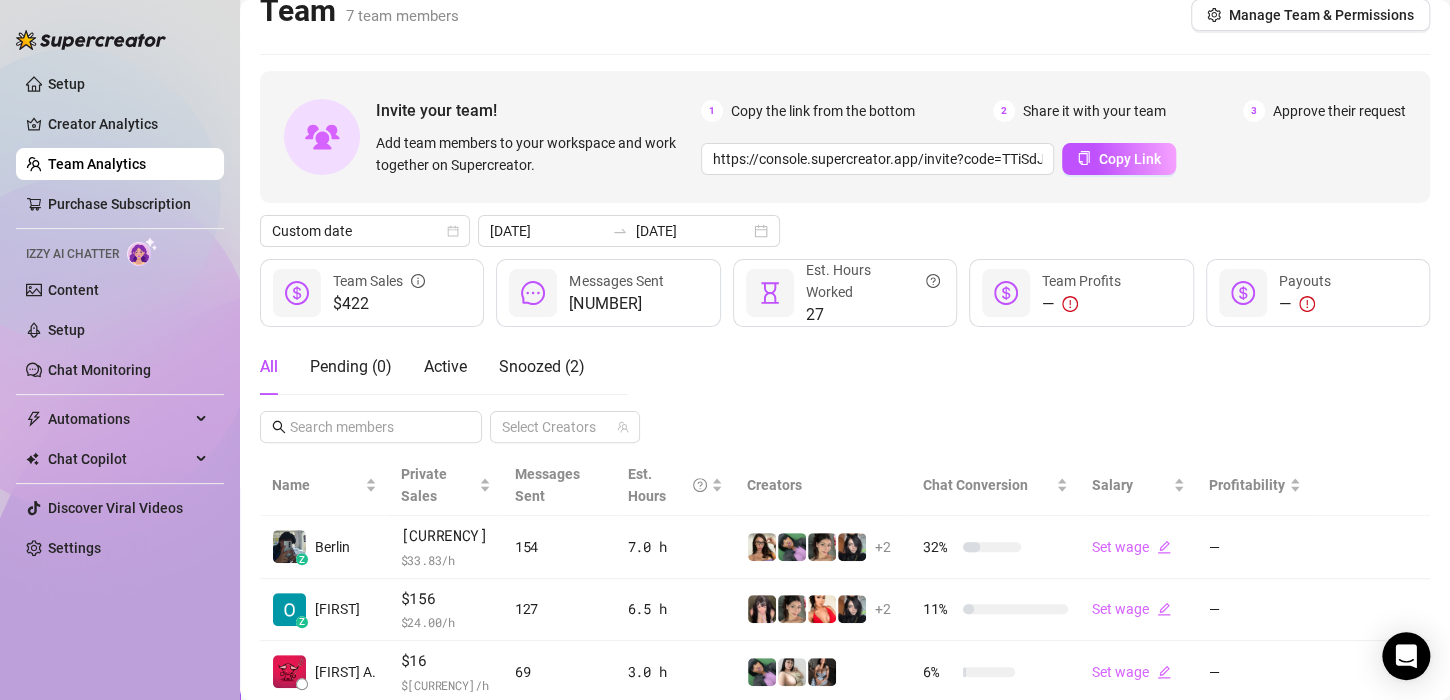 click on "Custom date [DATE] [DATE]" at bounding box center [845, 231] 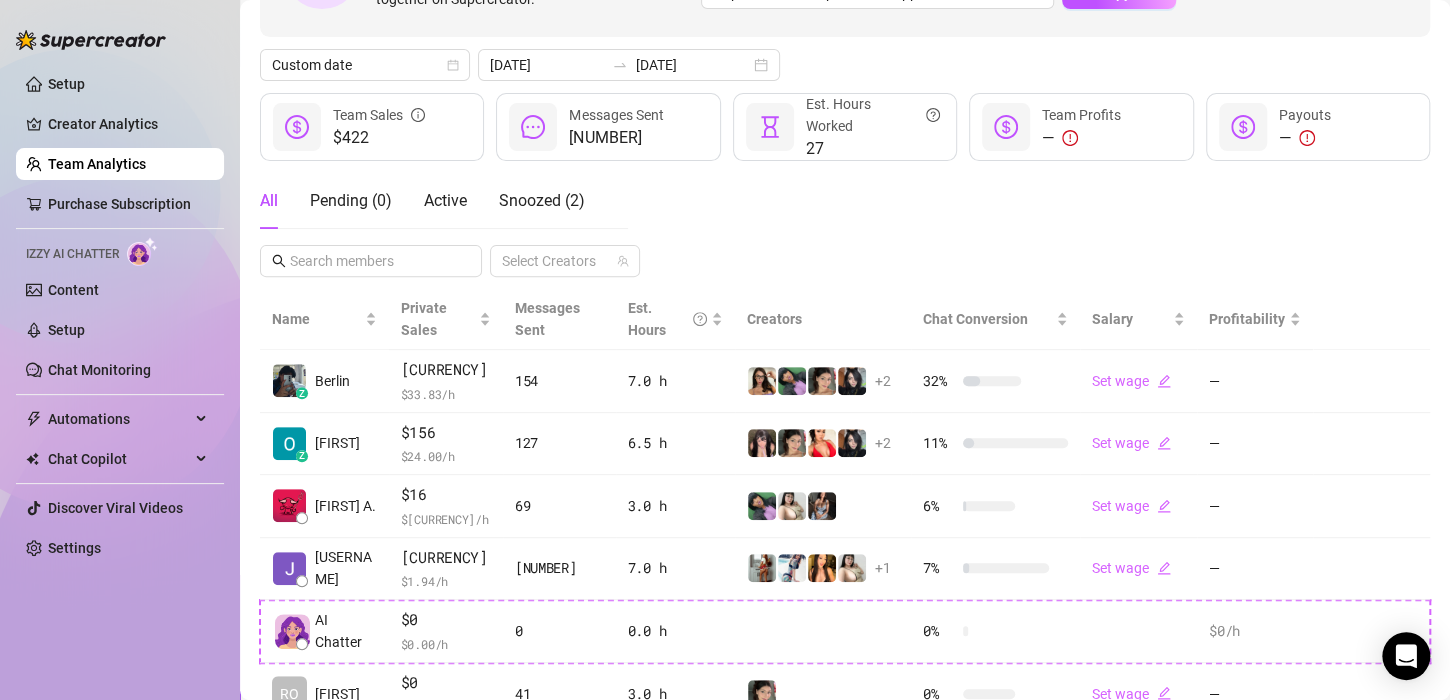 scroll, scrollTop: 396, scrollLeft: 0, axis: vertical 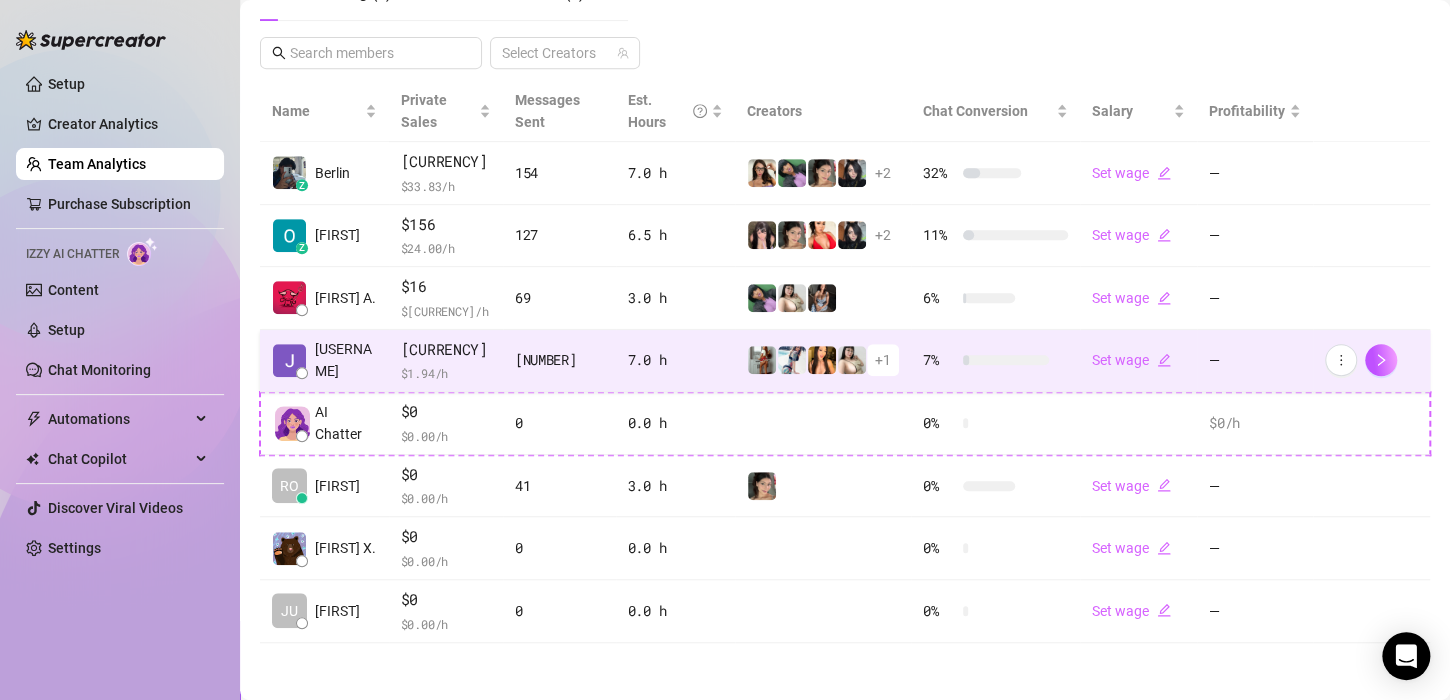 click on "+ 1" at bounding box center [883, 360] 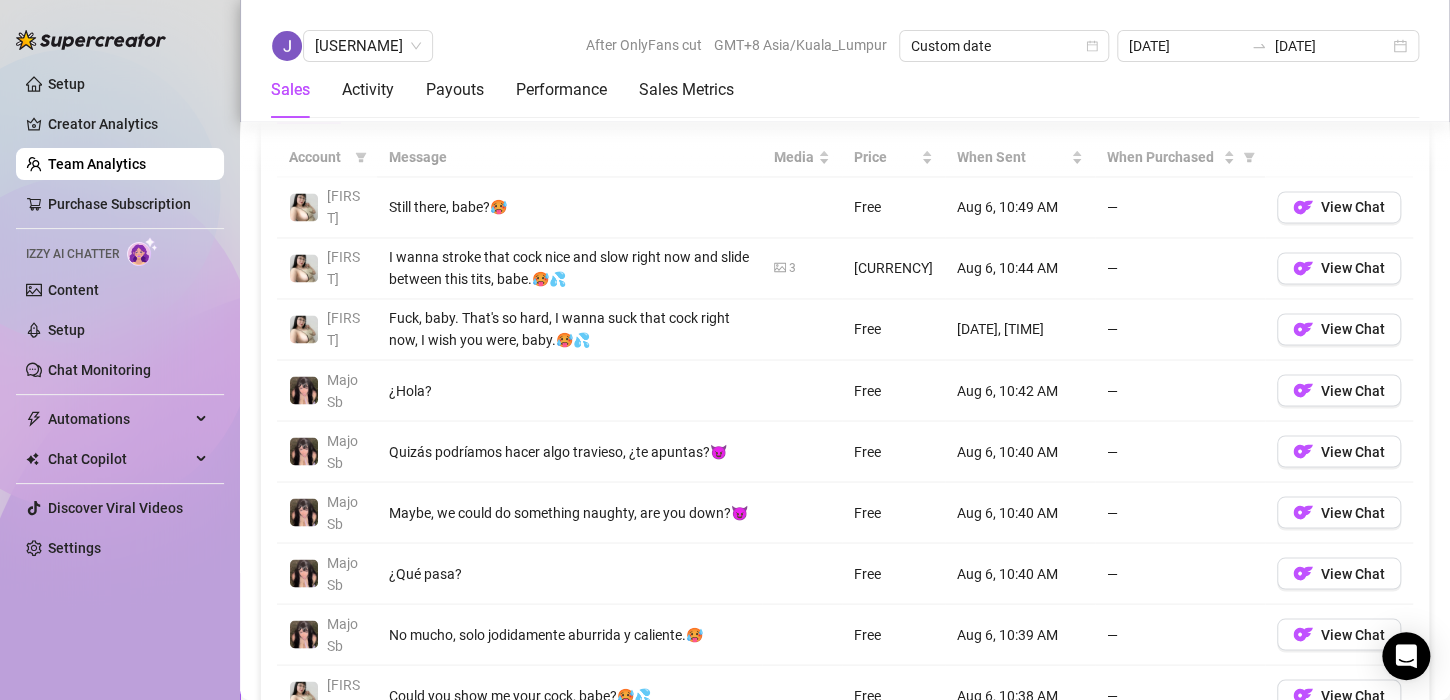 scroll, scrollTop: 1576, scrollLeft: 0, axis: vertical 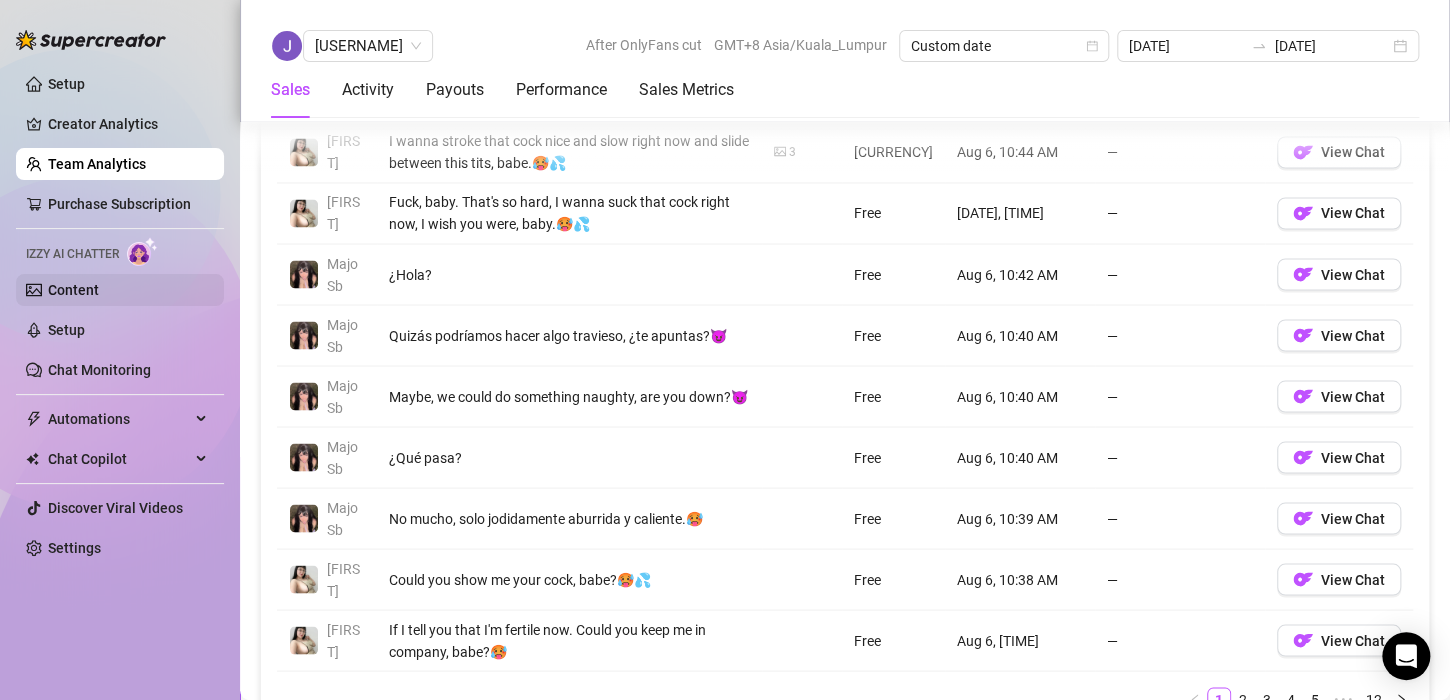 click on "Content" at bounding box center (73, 290) 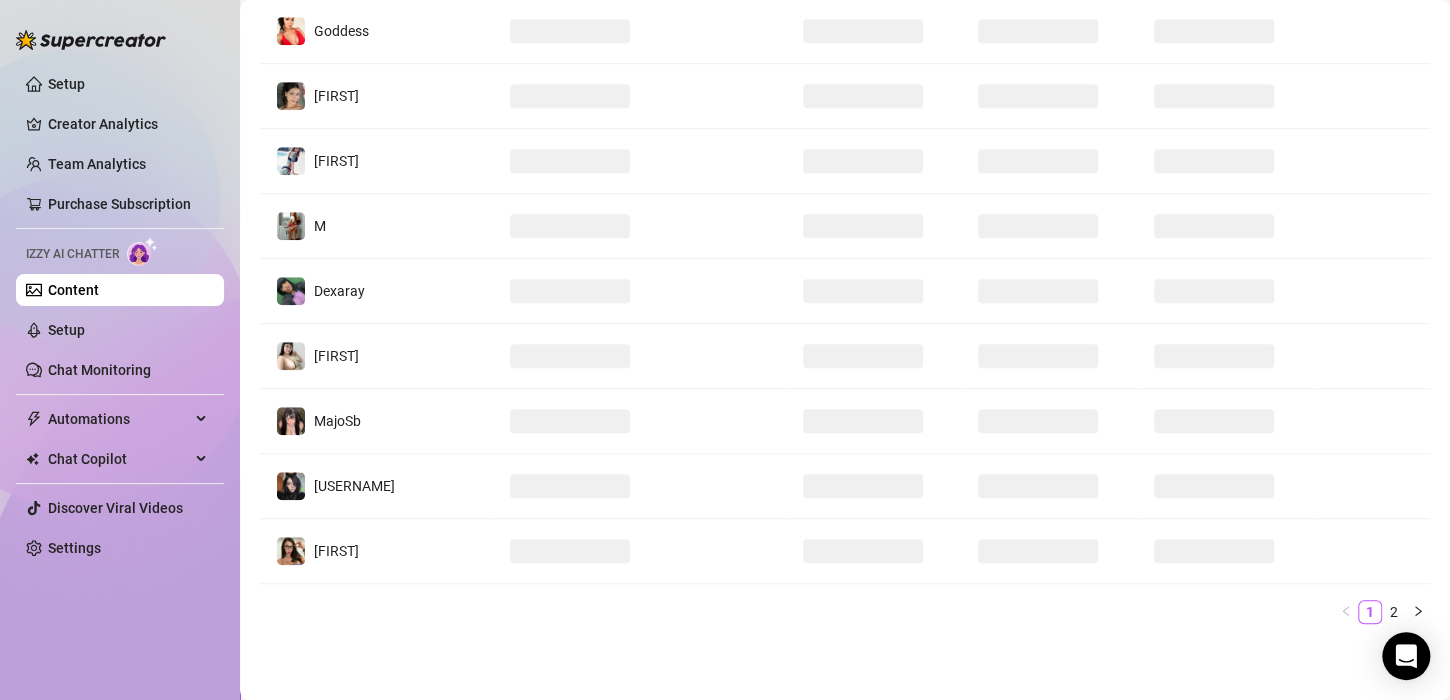 scroll, scrollTop: 0, scrollLeft: 0, axis: both 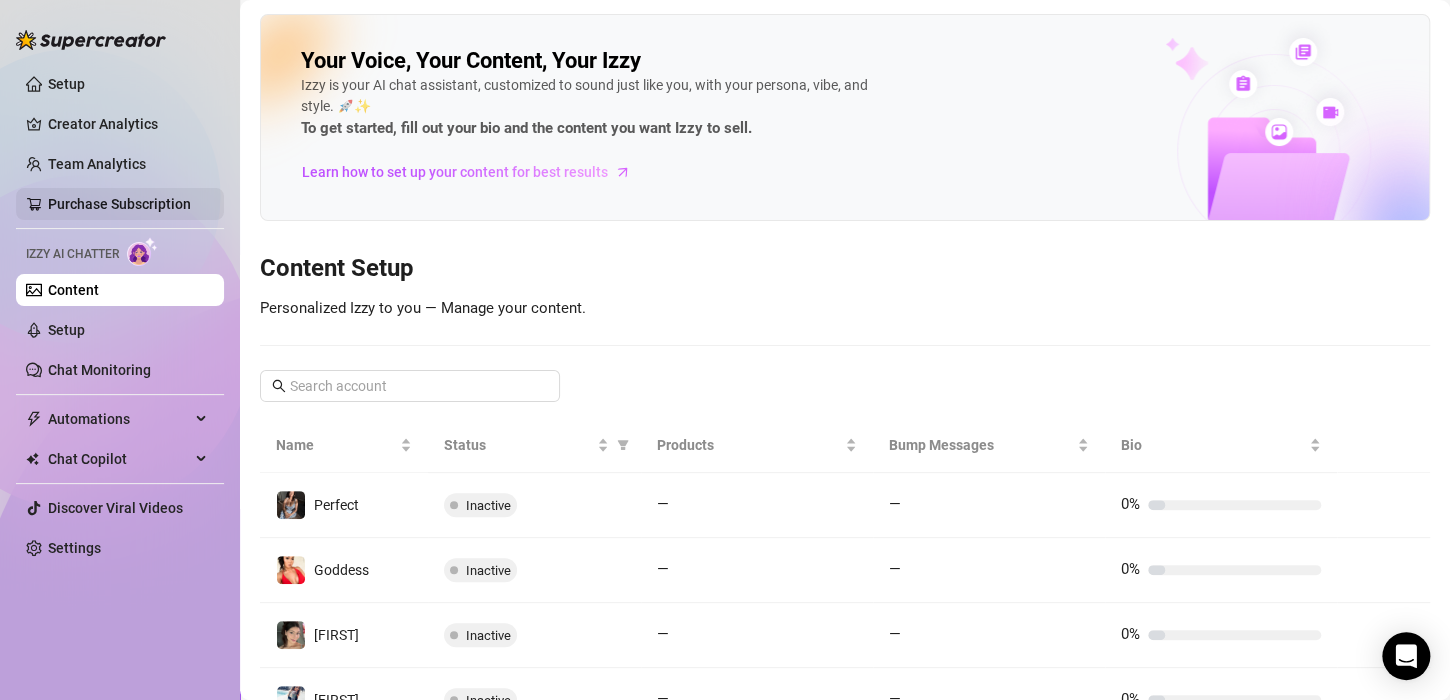 click on "Purchase Subscription" at bounding box center (119, 204) 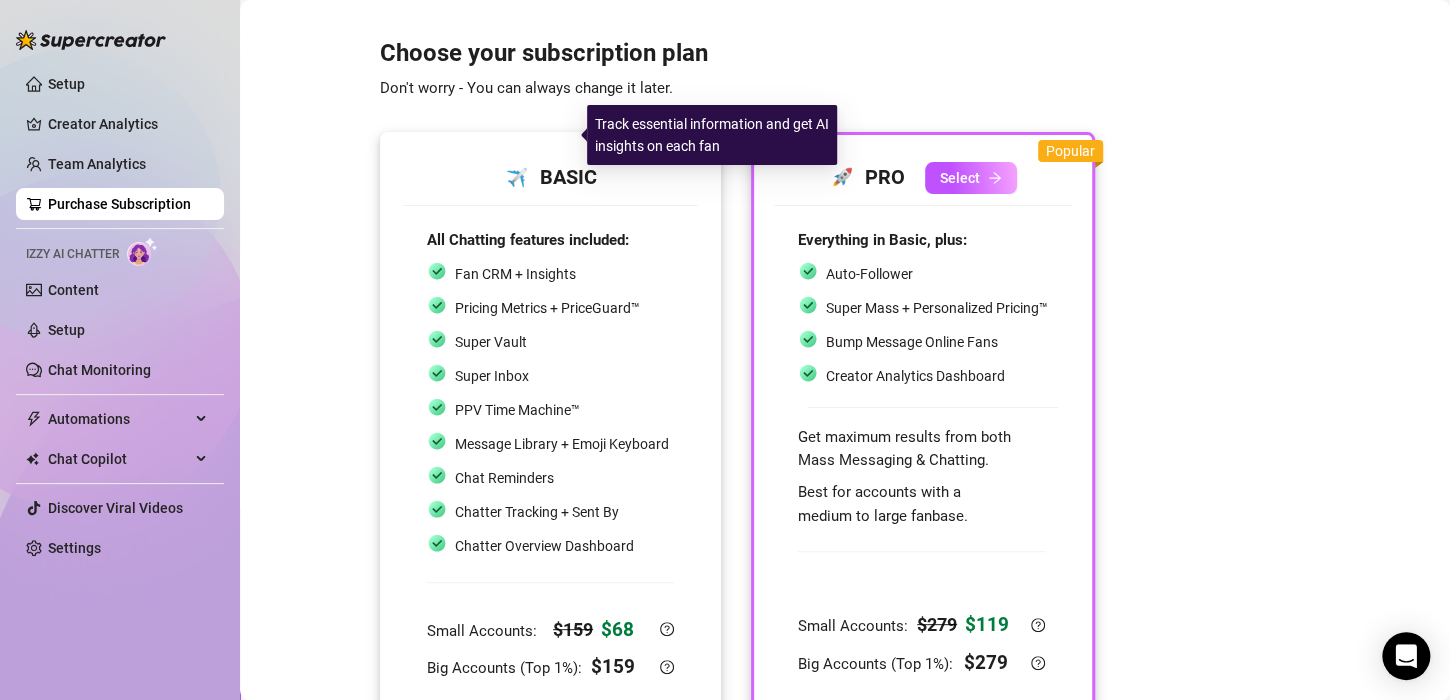 scroll, scrollTop: 137, scrollLeft: 0, axis: vertical 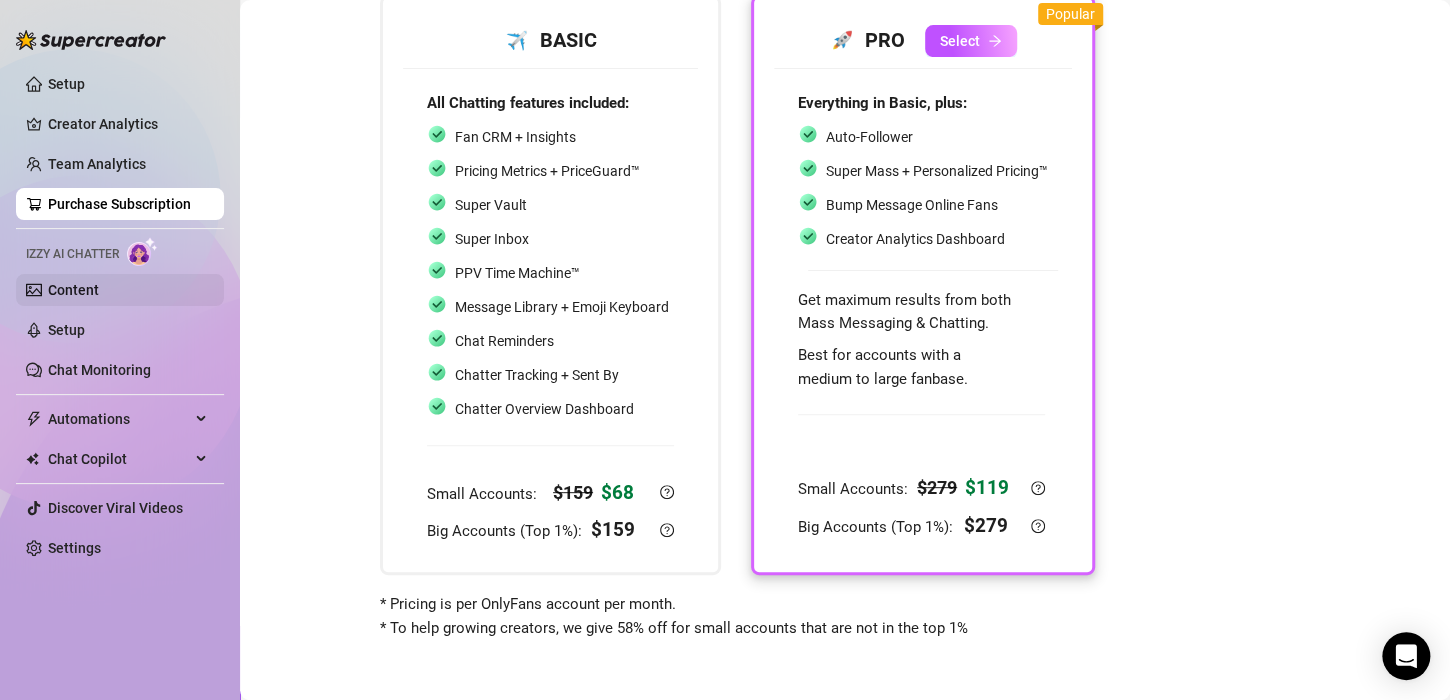 click on "Content" at bounding box center (73, 290) 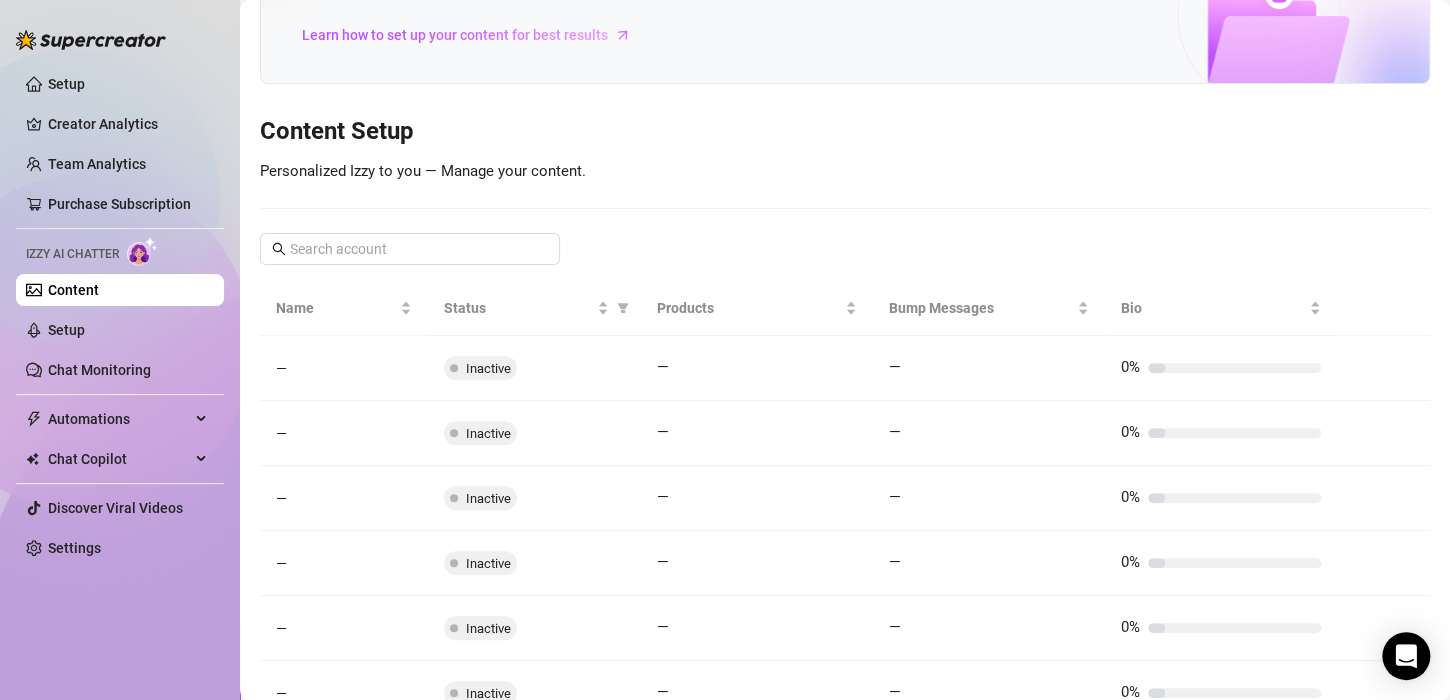 scroll, scrollTop: 0, scrollLeft: 0, axis: both 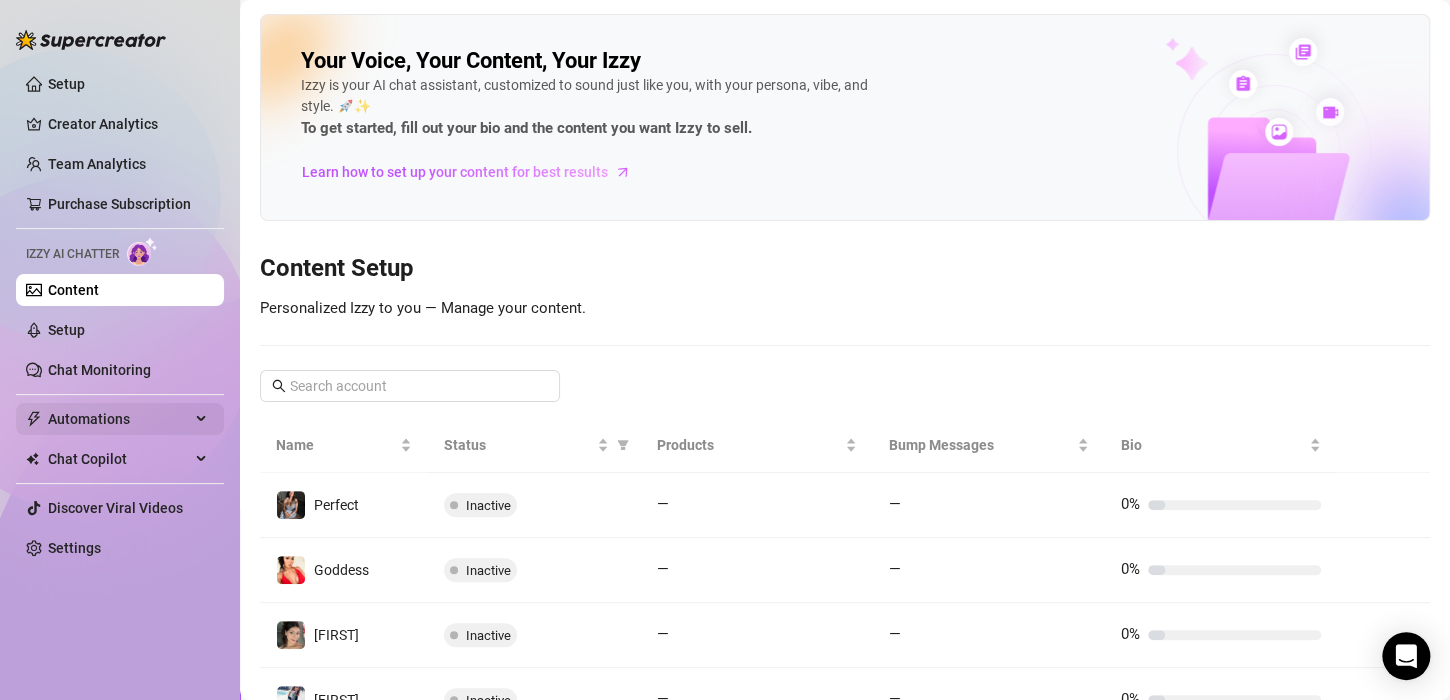 click on "Automations" at bounding box center [119, 419] 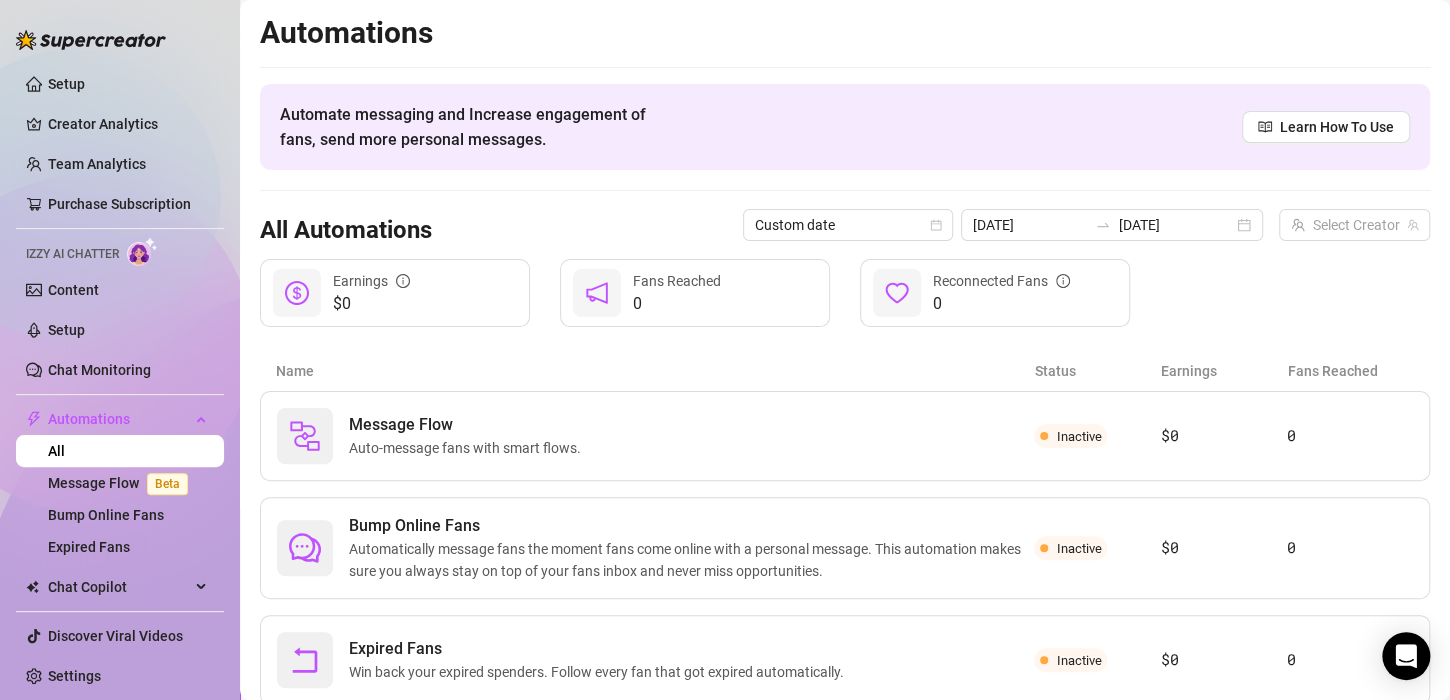 scroll, scrollTop: 63, scrollLeft: 0, axis: vertical 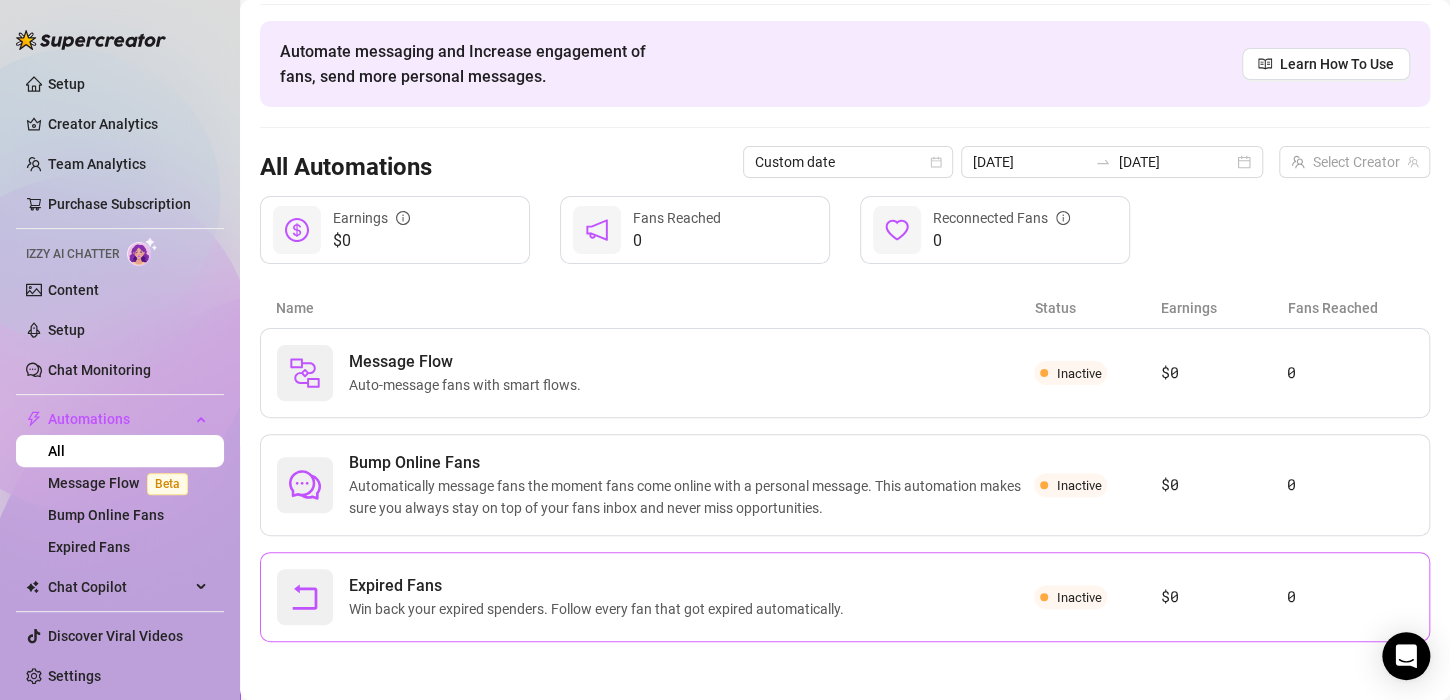 click on "Expired Fans" at bounding box center [600, 586] 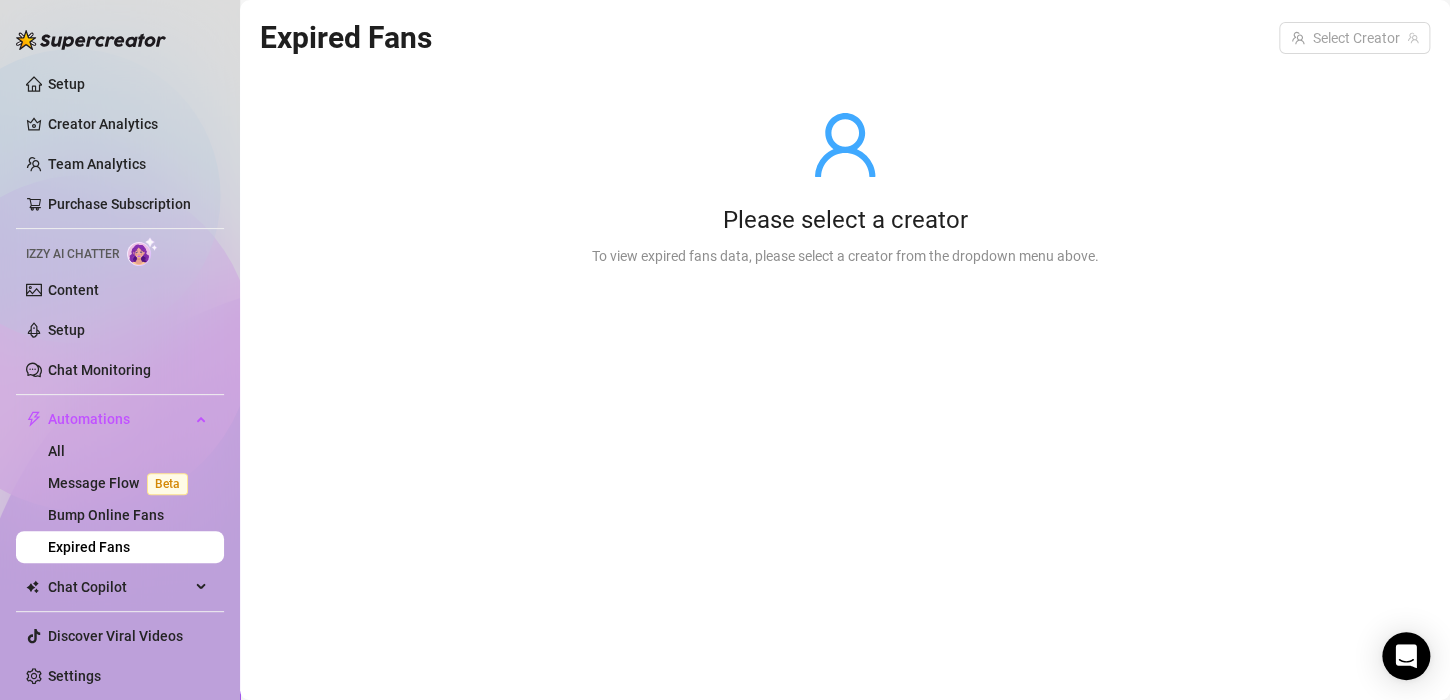 scroll, scrollTop: 0, scrollLeft: 0, axis: both 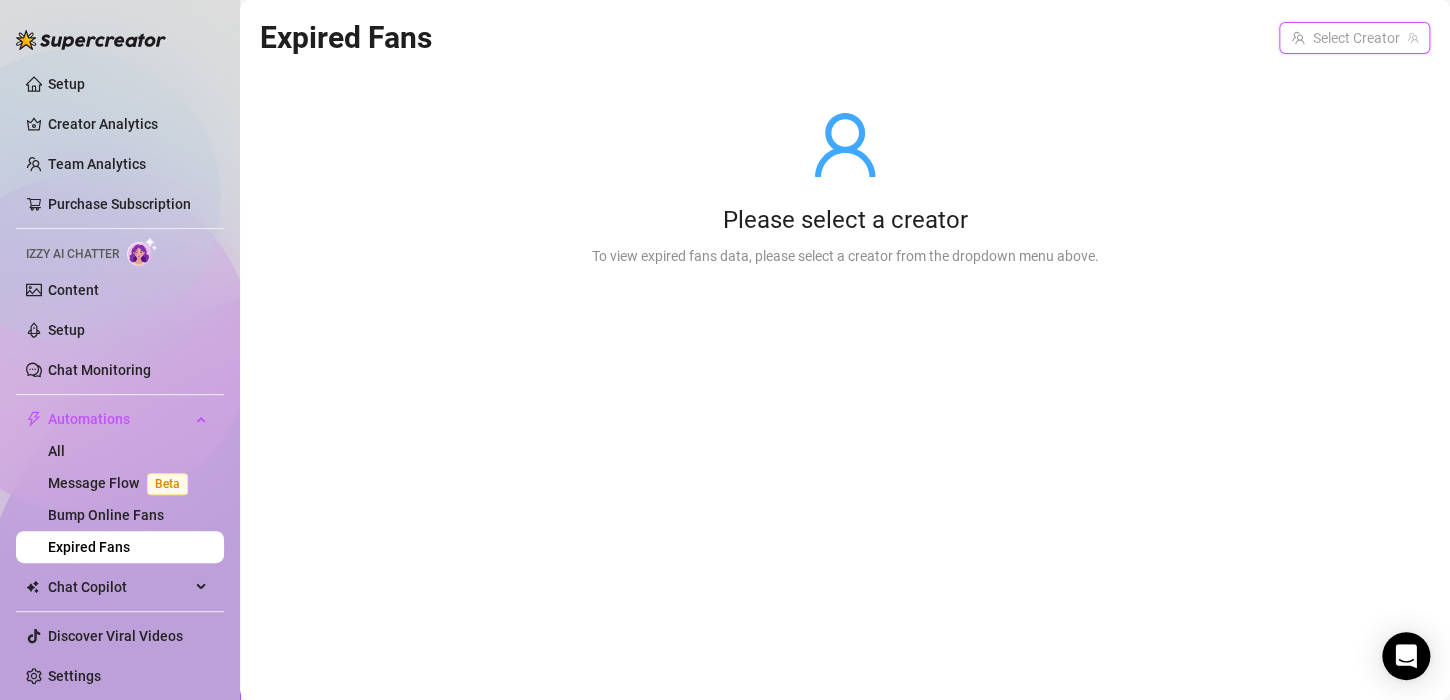 click at bounding box center (1345, 38) 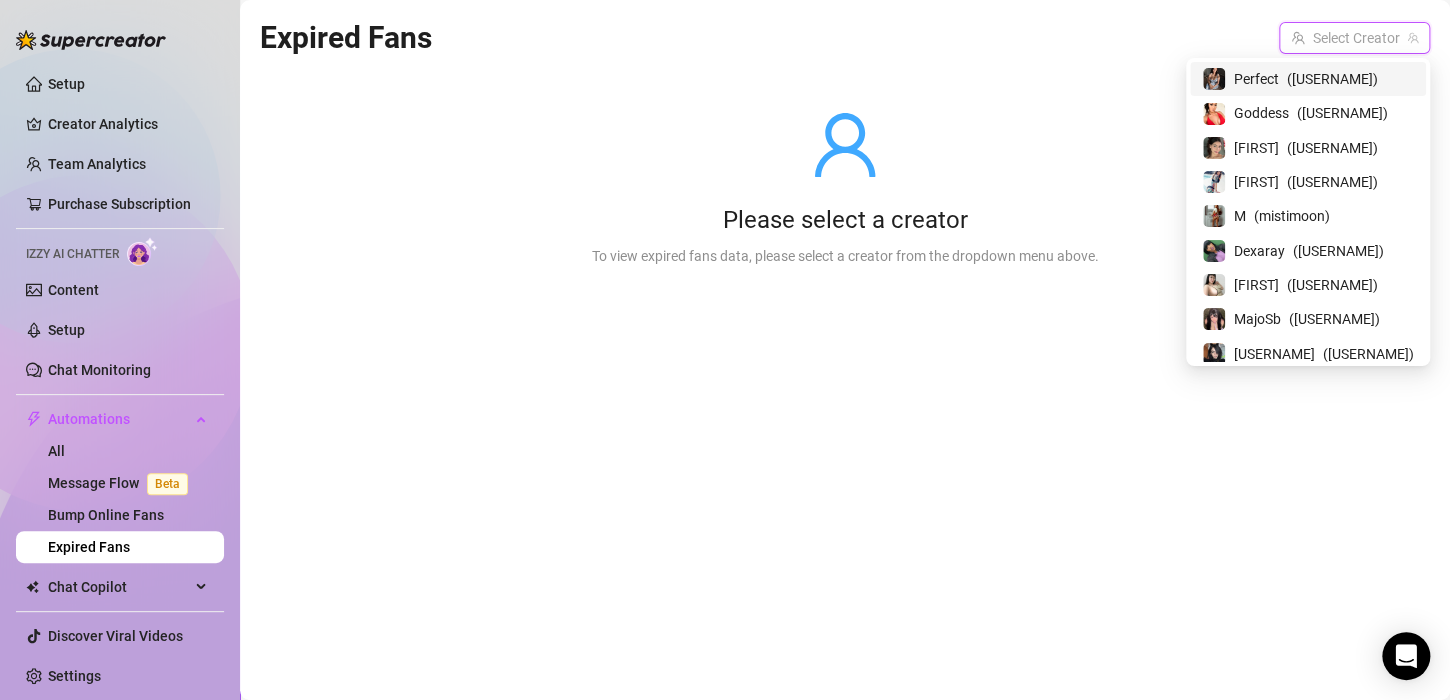 click on "[USERNAME]  ( [USERNAME] )" at bounding box center (1308, 79) 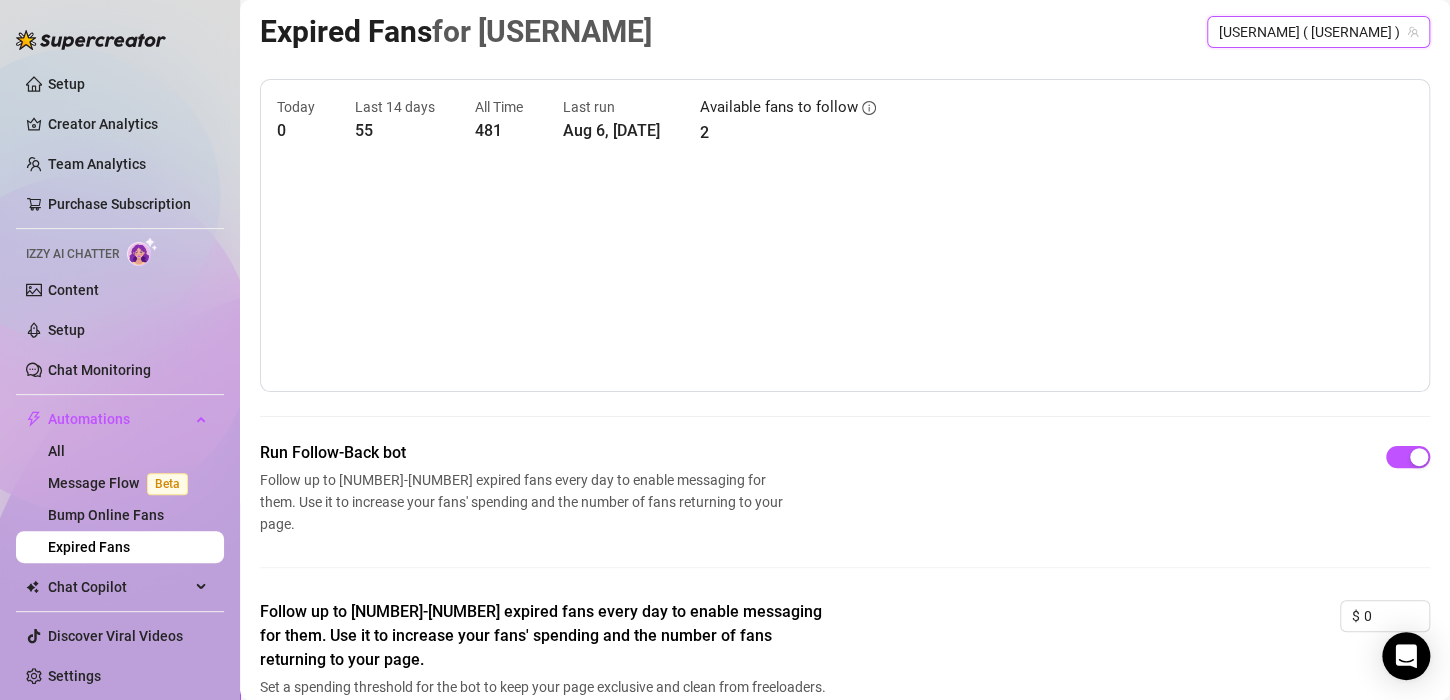 scroll, scrollTop: 5, scrollLeft: 0, axis: vertical 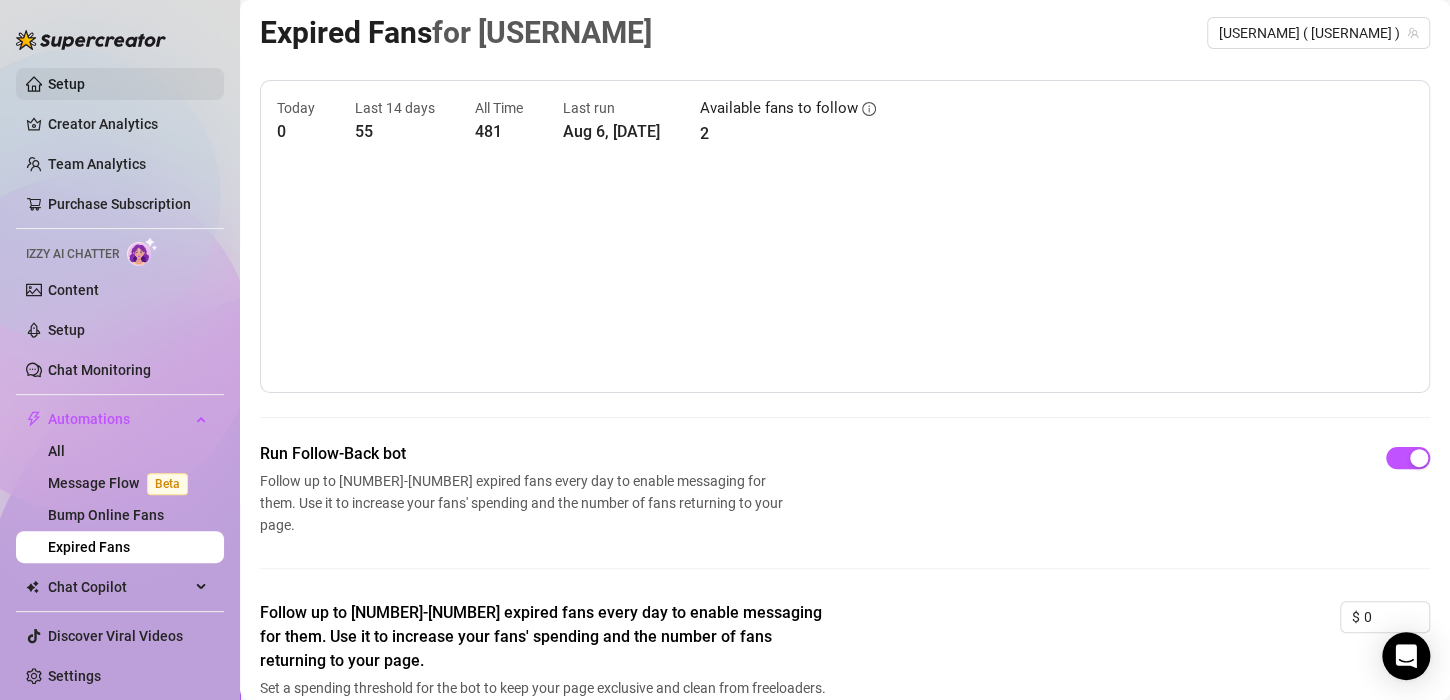 click on "Setup" at bounding box center (66, 84) 